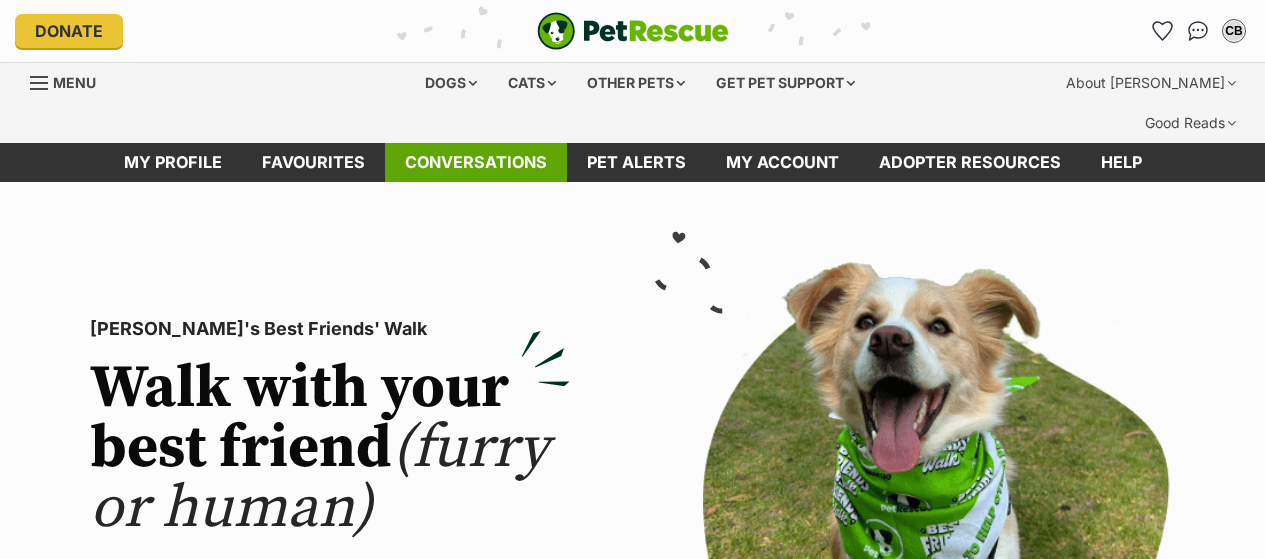 scroll, scrollTop: 0, scrollLeft: 0, axis: both 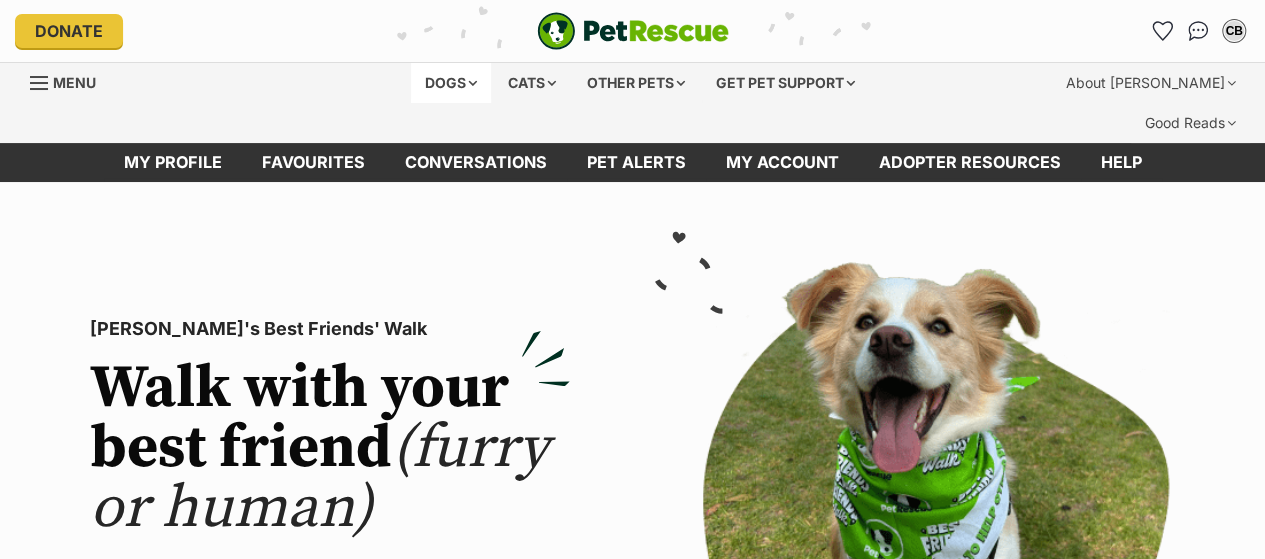 click on "Dogs" at bounding box center [451, 83] 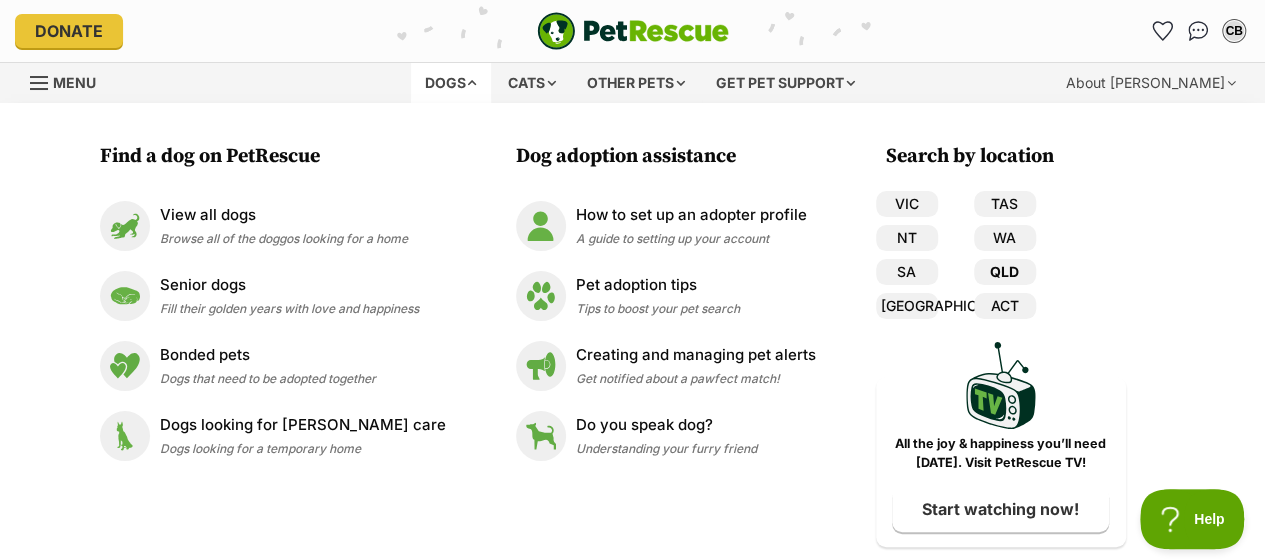 scroll, scrollTop: 0, scrollLeft: 0, axis: both 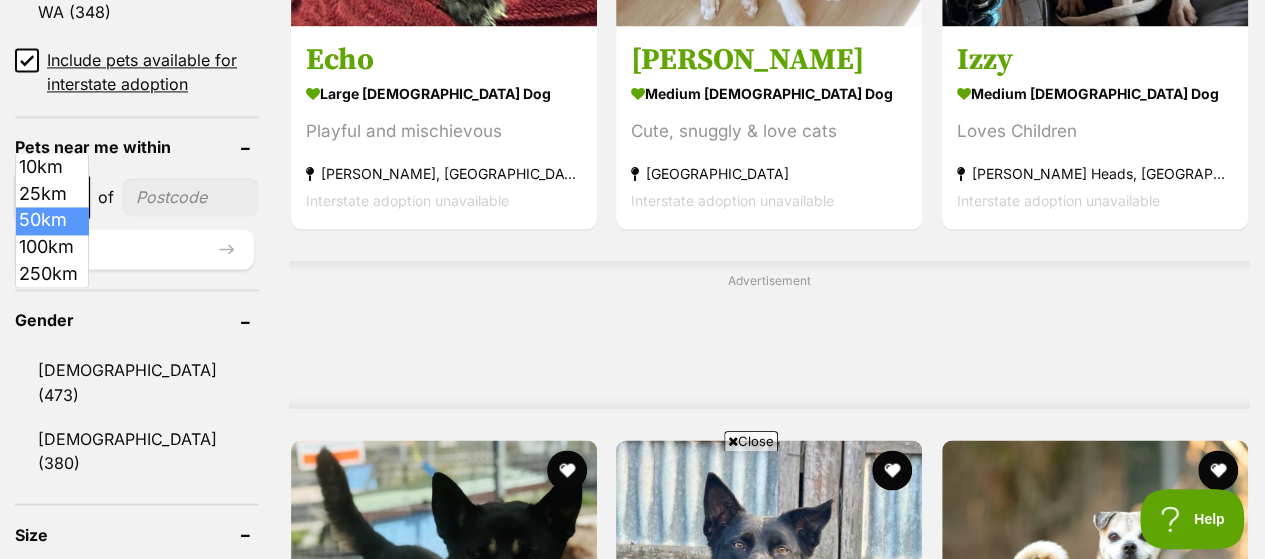 click at bounding box center [77, 198] 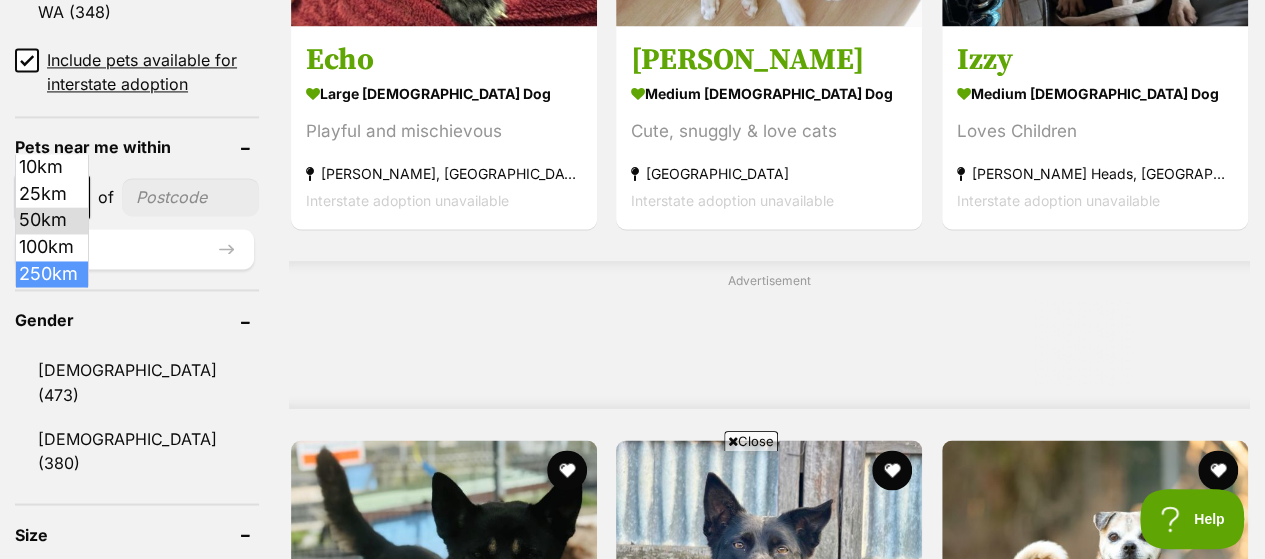 select on "250" 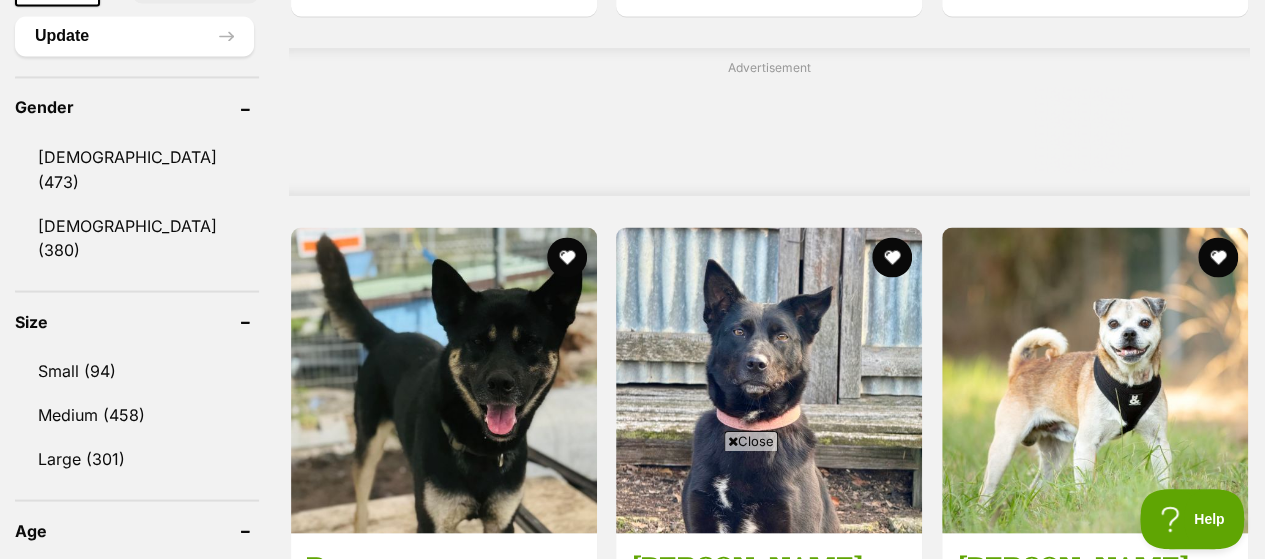 scroll, scrollTop: 1715, scrollLeft: 0, axis: vertical 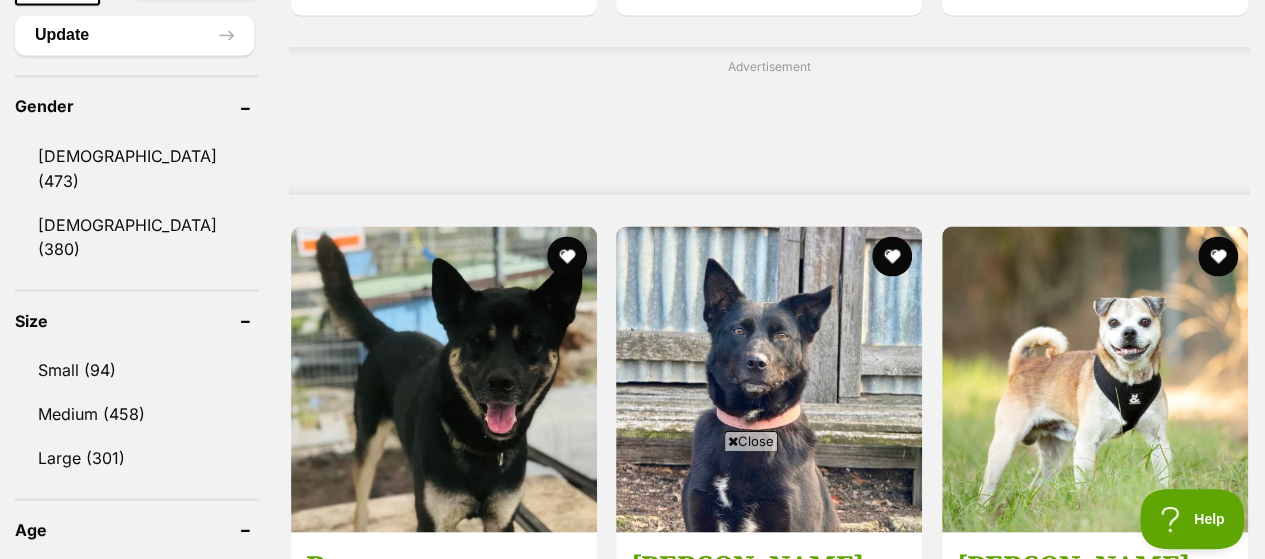 click on "Medium (458)" at bounding box center [137, 413] 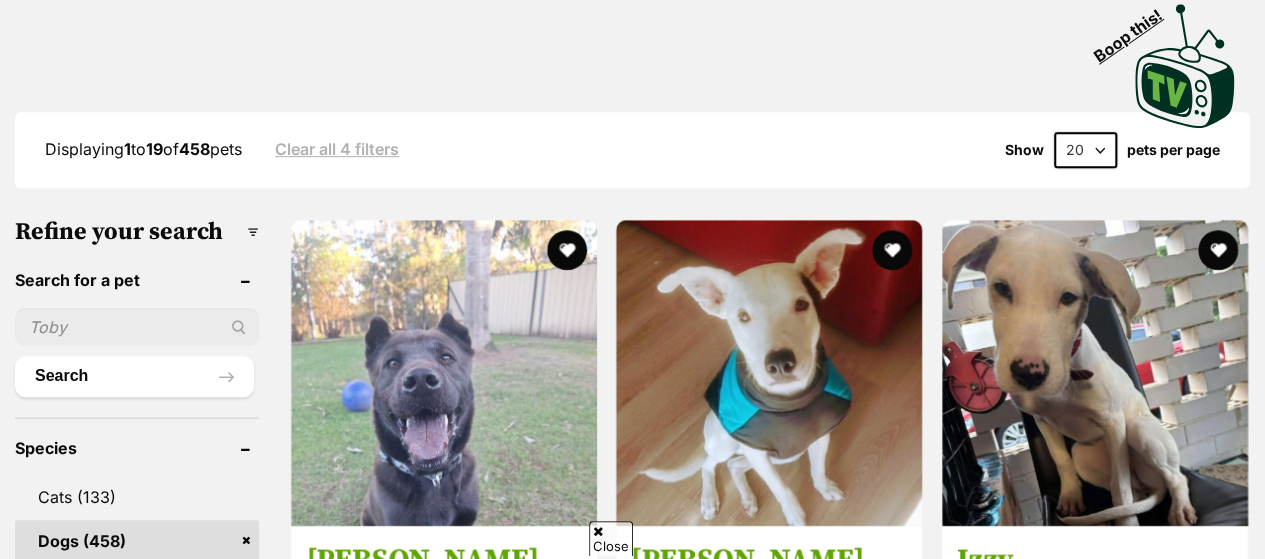 scroll, scrollTop: 0, scrollLeft: 0, axis: both 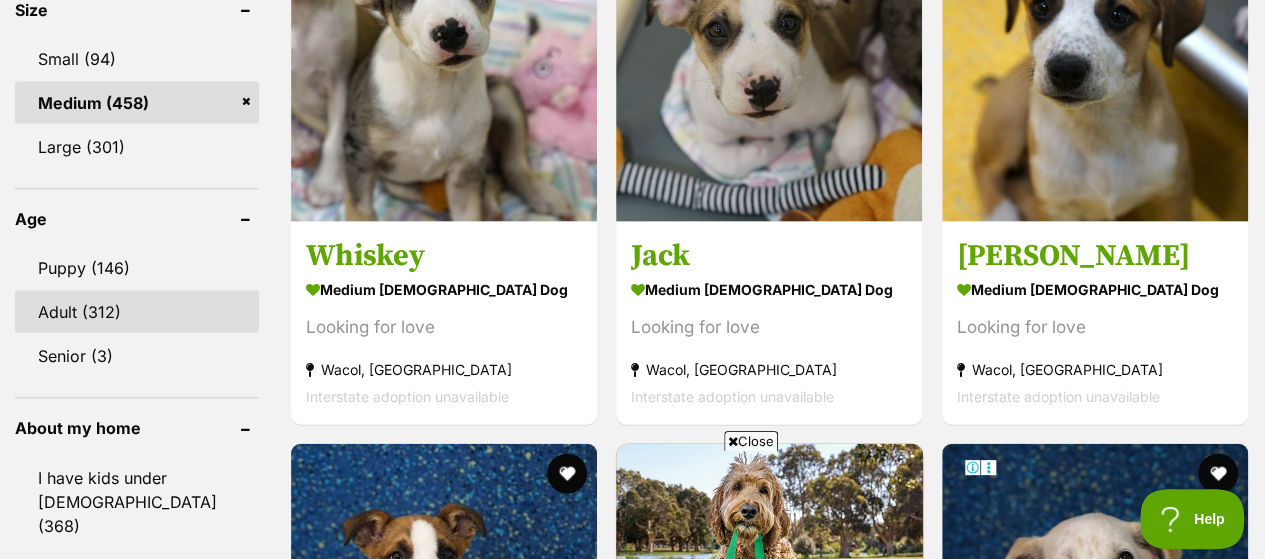 click on "Adult (312)" at bounding box center (137, 312) 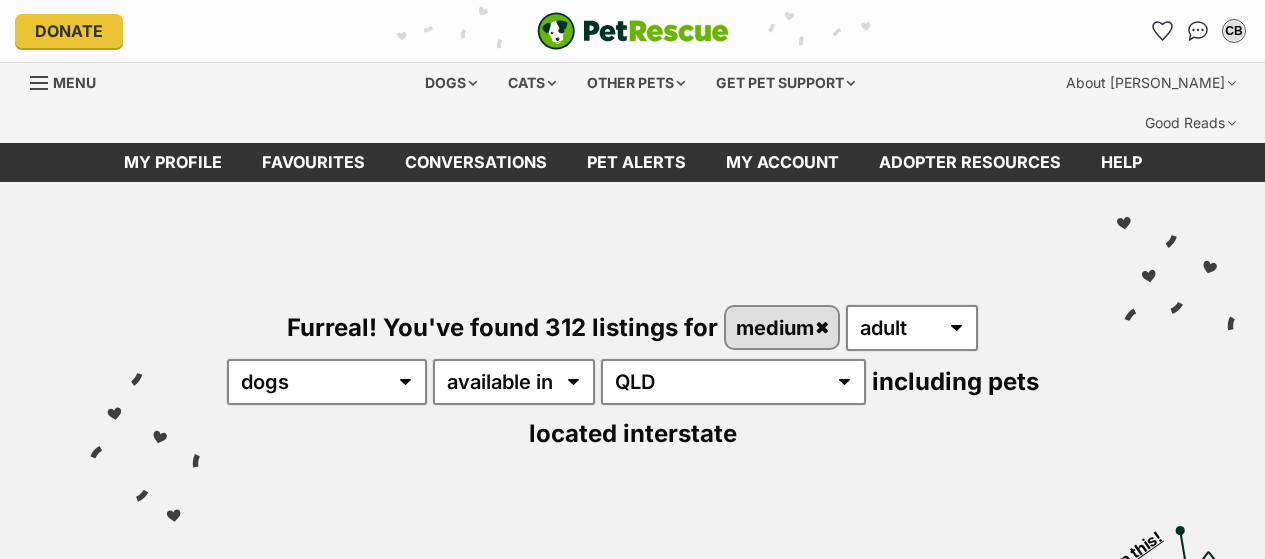 scroll, scrollTop: 0, scrollLeft: 0, axis: both 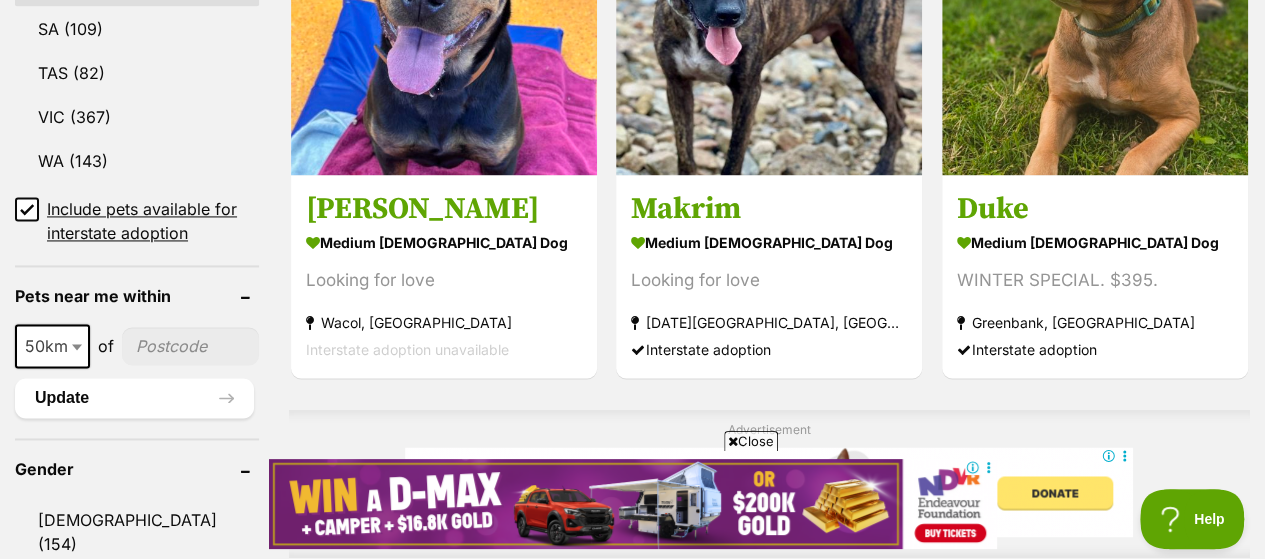 click at bounding box center [77, 347] 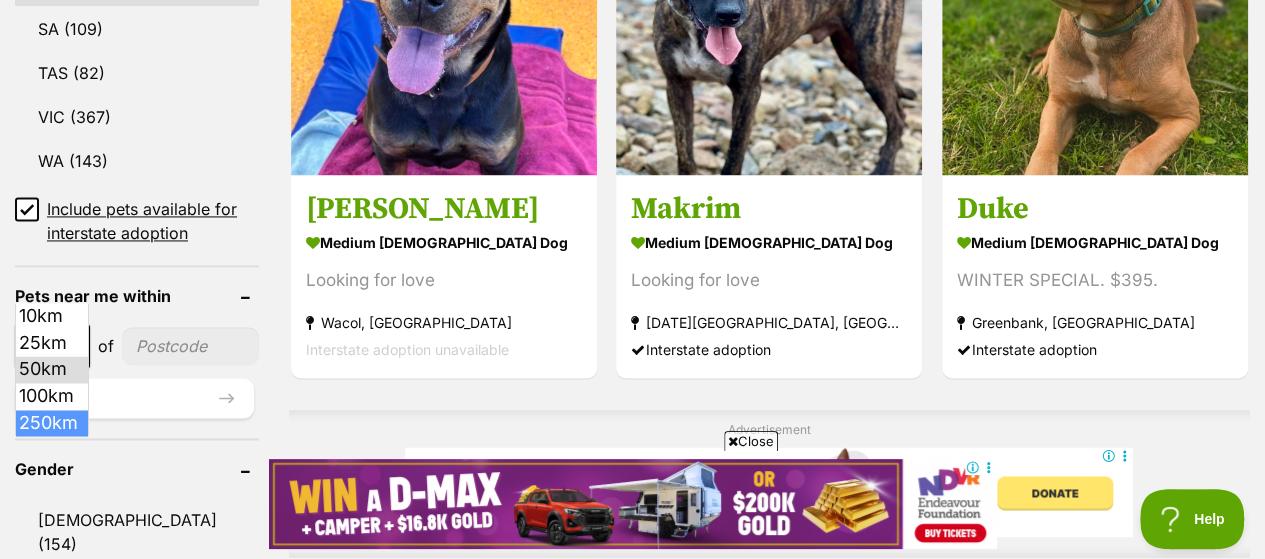 select on "250" 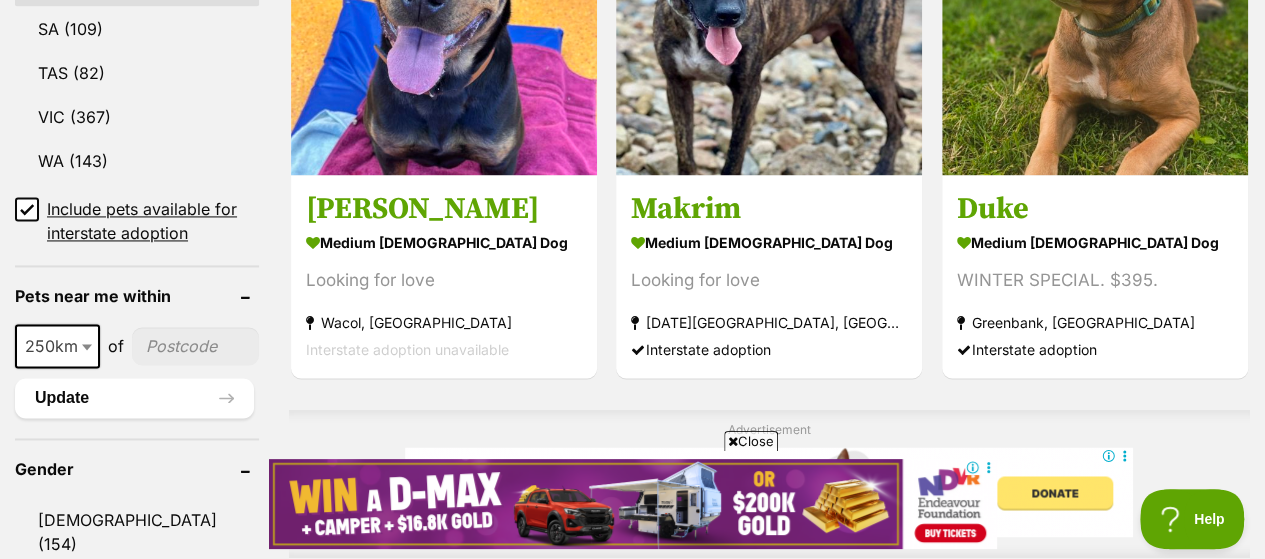 click at bounding box center (195, 346) 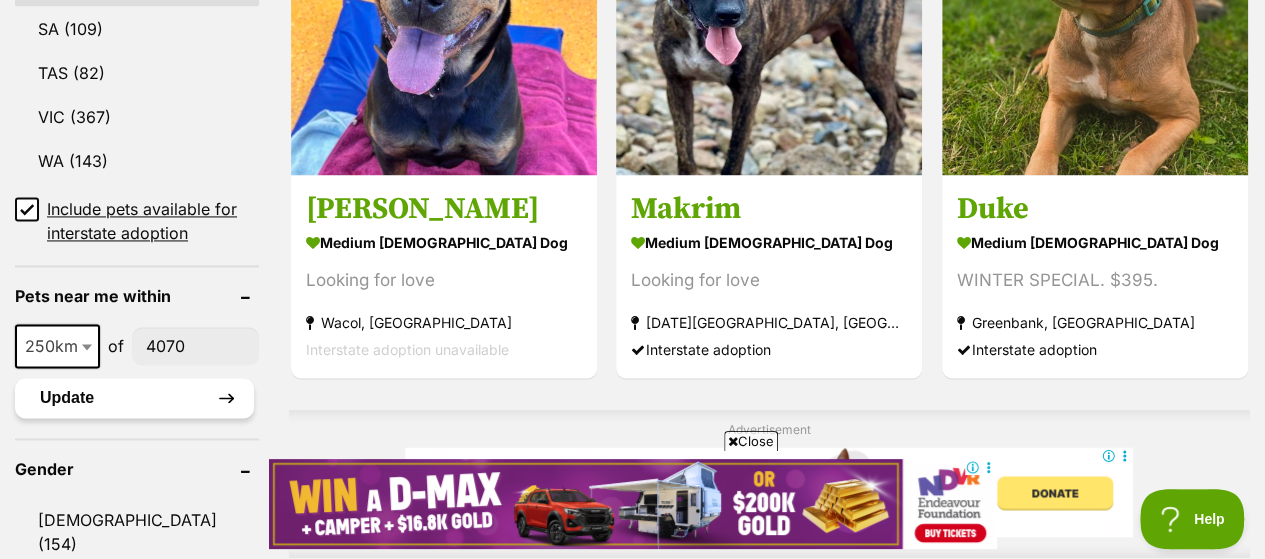 click on "Update" at bounding box center [134, 398] 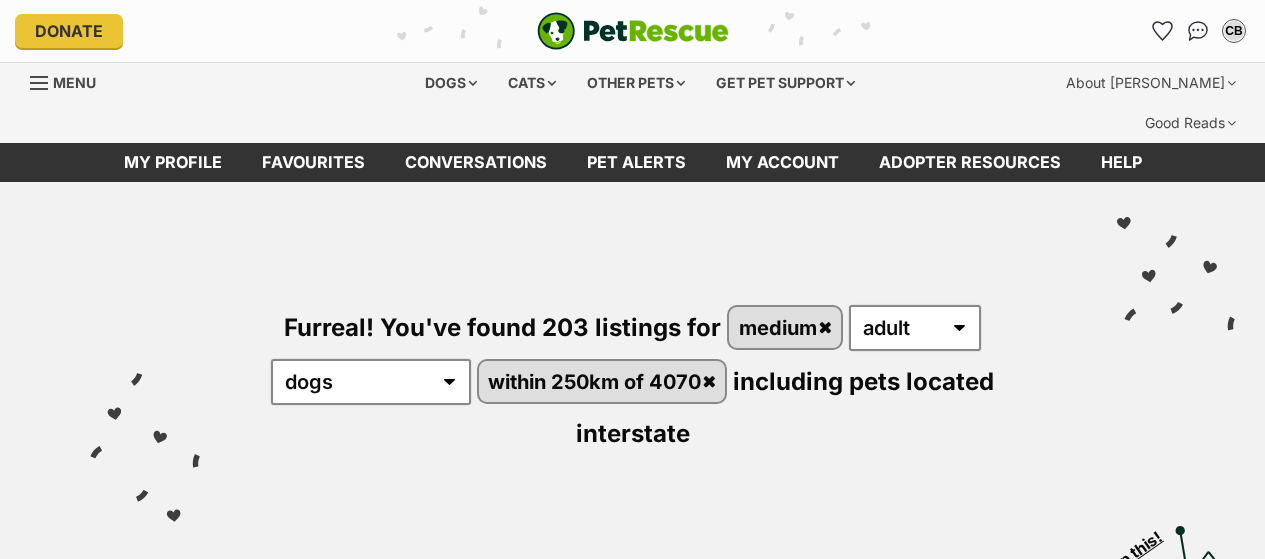 scroll, scrollTop: 0, scrollLeft: 0, axis: both 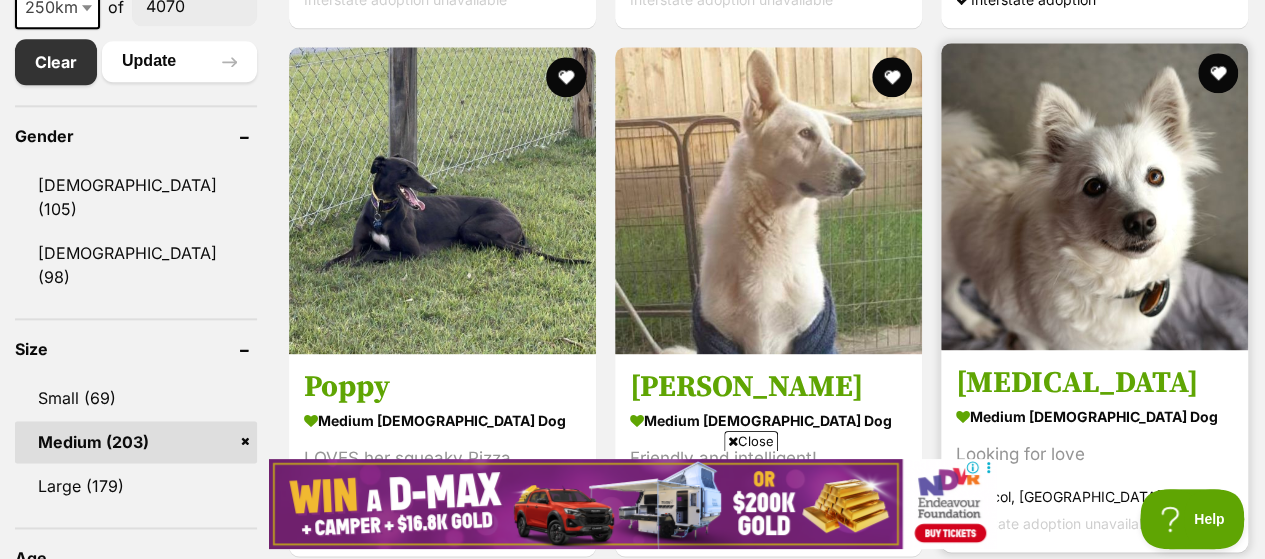 click at bounding box center (1094, 196) 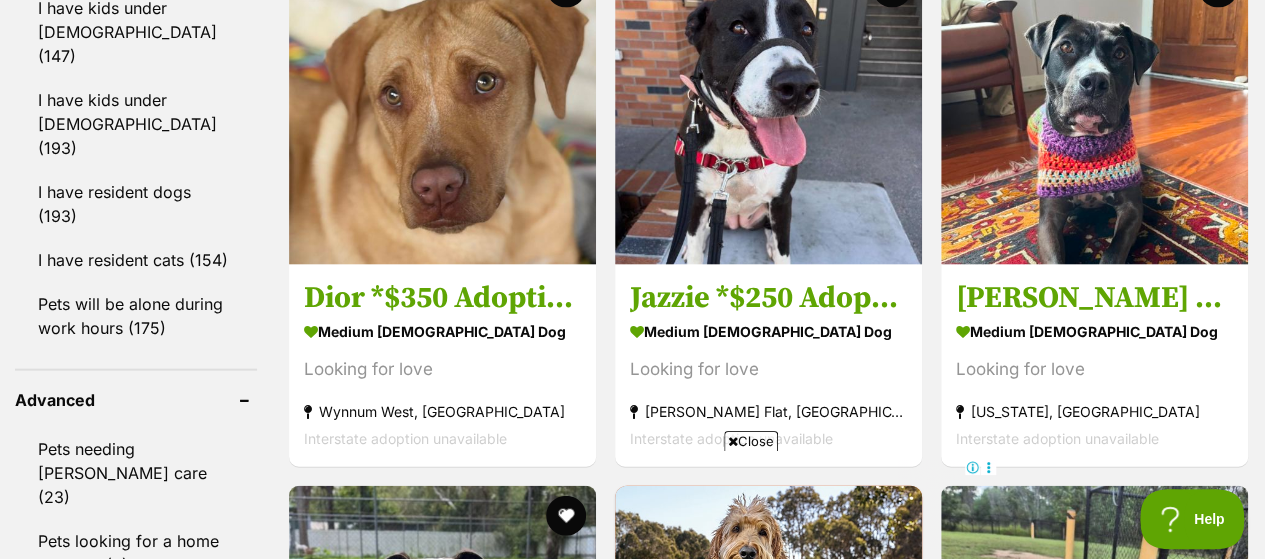 scroll, scrollTop: 2033, scrollLeft: 0, axis: vertical 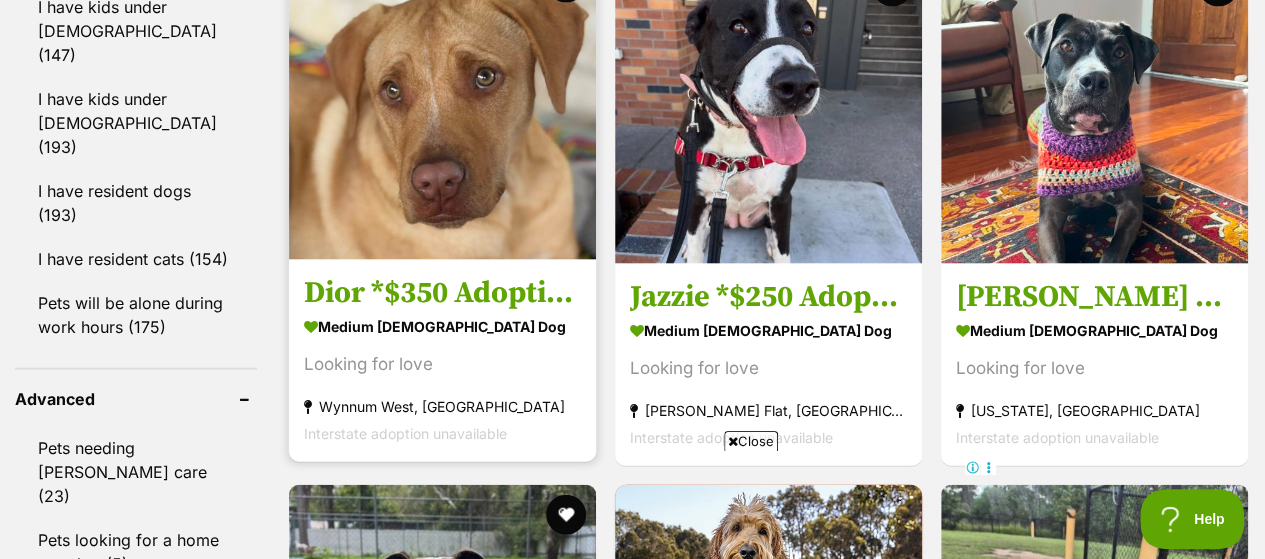 click at bounding box center [442, 106] 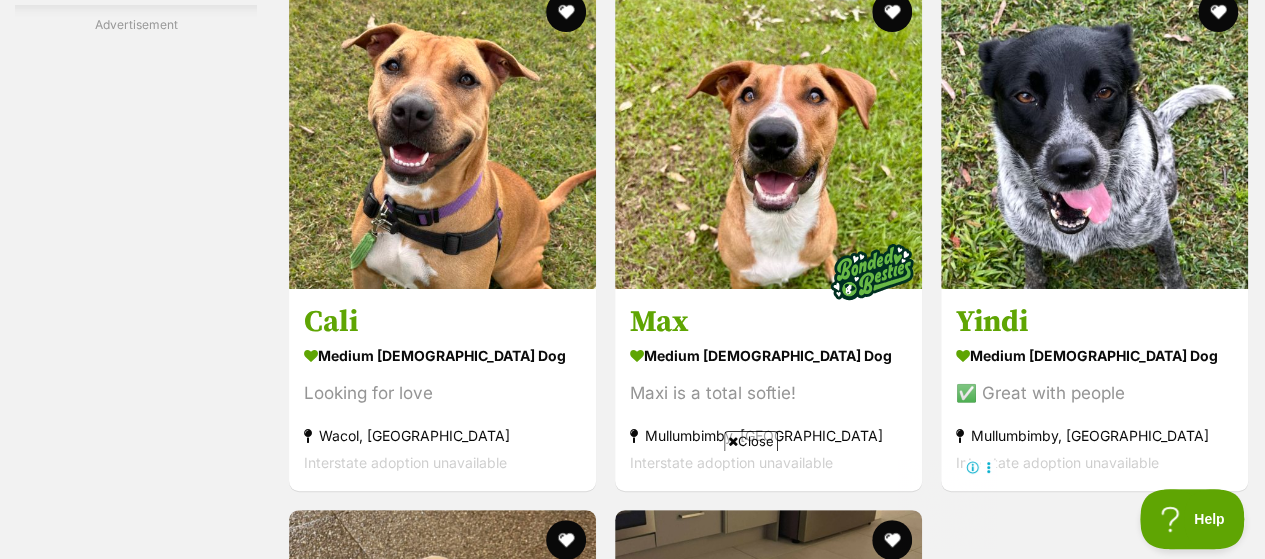 scroll, scrollTop: 3784, scrollLeft: 0, axis: vertical 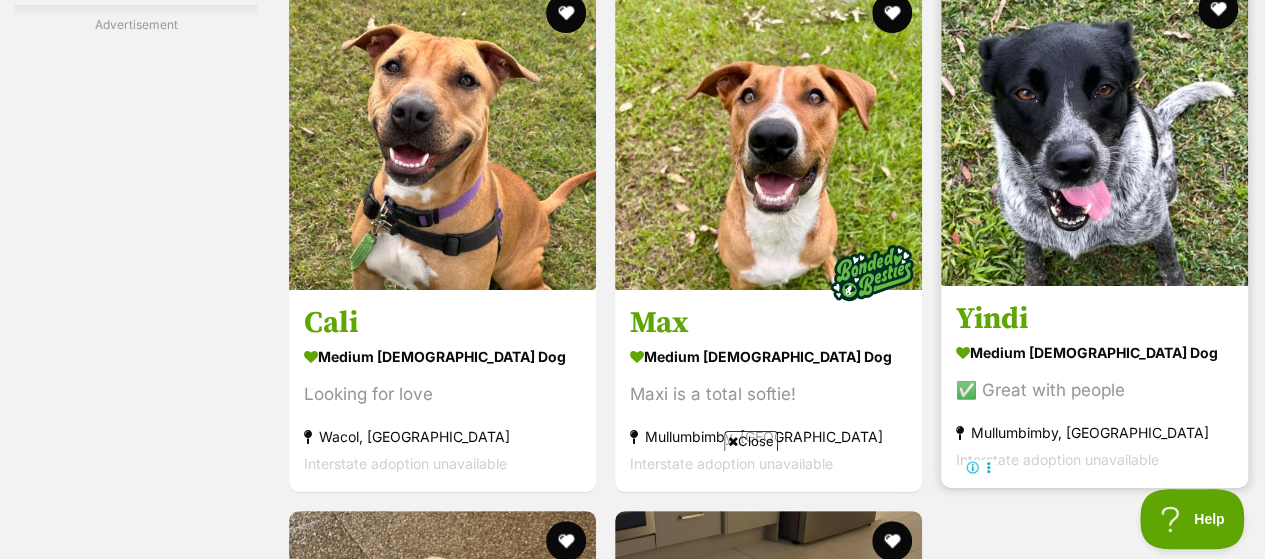 click at bounding box center (1094, 132) 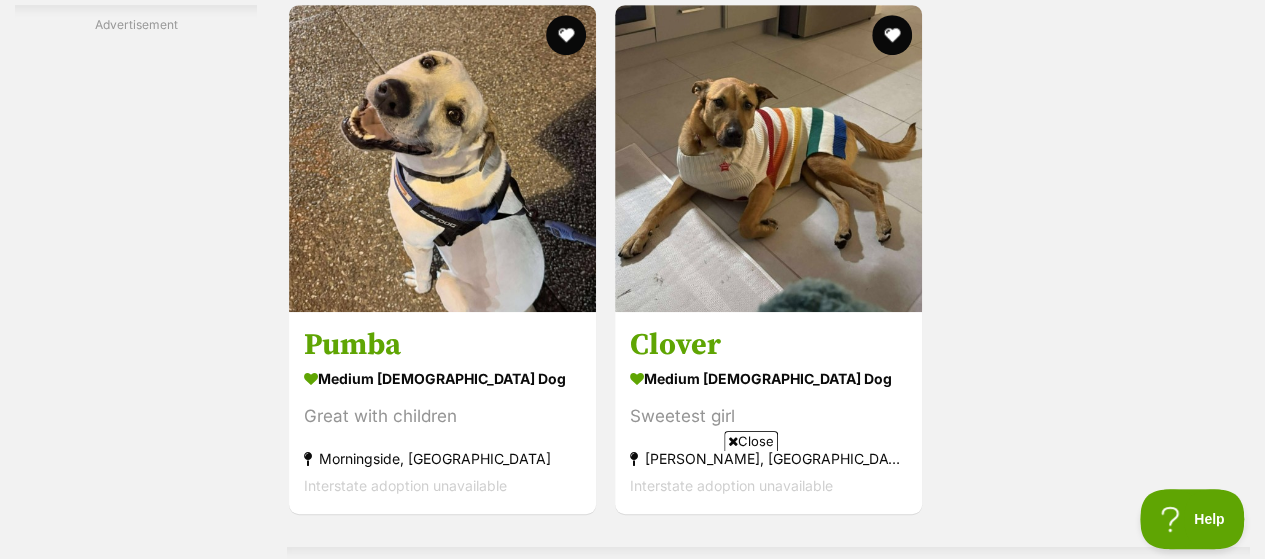 scroll, scrollTop: 0, scrollLeft: 0, axis: both 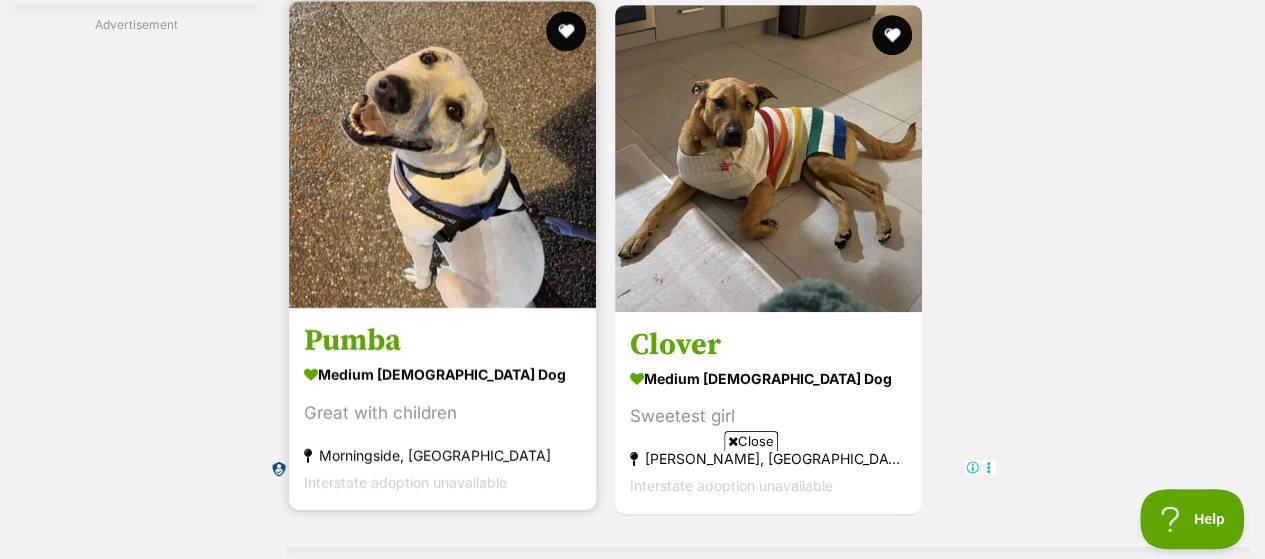 click at bounding box center (442, 154) 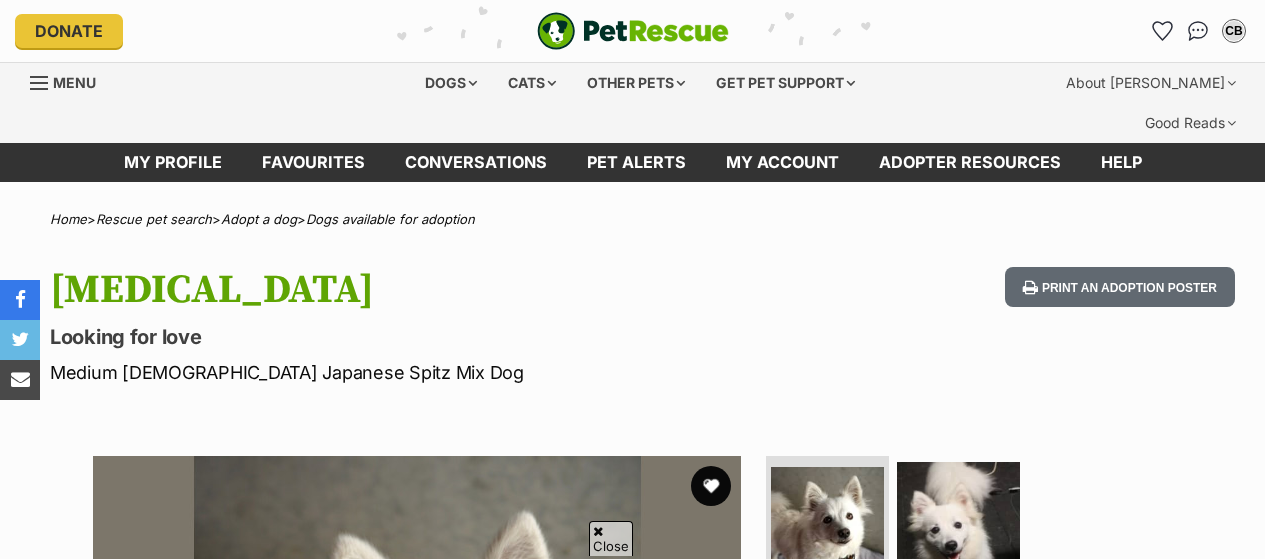 scroll, scrollTop: 450, scrollLeft: 0, axis: vertical 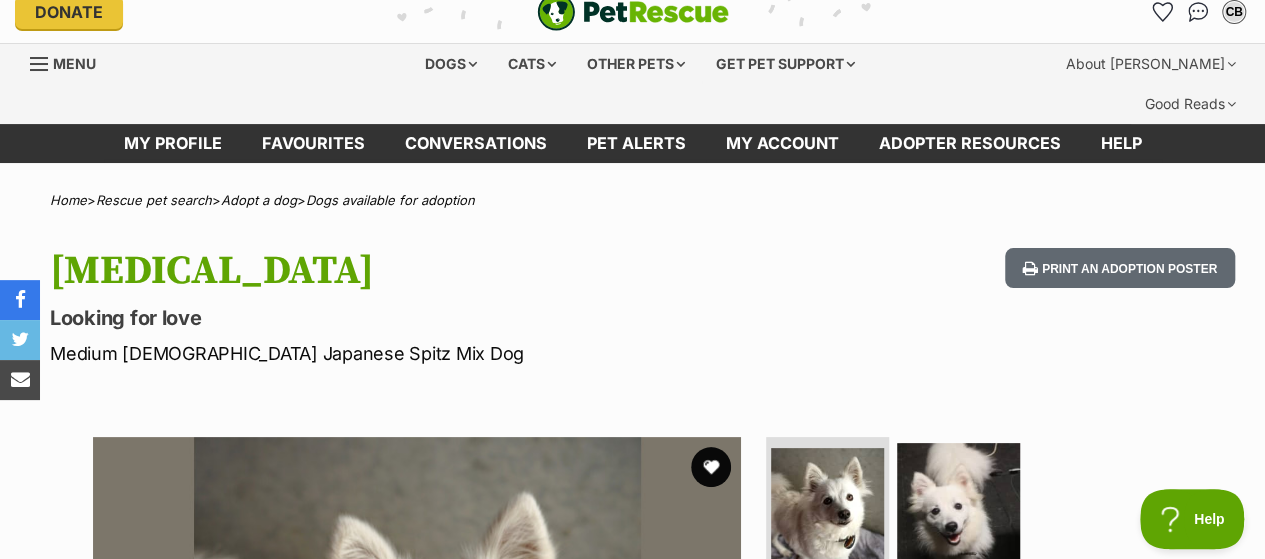 click on "Dogs
Find a dog on PetRescue
View all dogs
Browse all of the doggos looking for a home
Senior dogs
Fill their golden years with love and happiness
Bonded pets
Dogs that need to be adopted together
Dogs looking for foster care
Dogs looking for a temporary home
Dog adoption assistance
How to set up an adopter profile
A guide to setting up your account
Pet adoption tips
Tips to boost your pet search
Creating and managing pet alerts
Get notified about a pawfect match!
Do you speak dog?
Understanding your furry friend
Search by location
VIC
TAS
NT
WA
SA
QLD
NSW
ACT
PetRescue TV
All the joy & happiness you’ll need today. Visit PetRescue TV!
Start watching now!
Cats
Find a cat on PetRescue
View all cats
Browse all of the cats looking for a home" at bounding box center [632, 84] 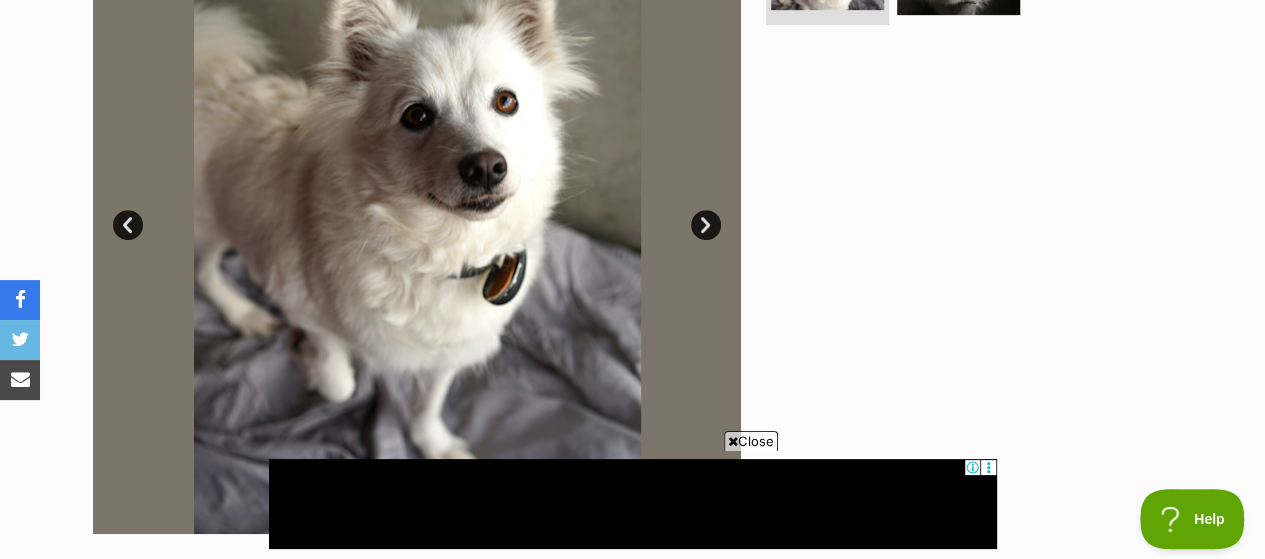 scroll, scrollTop: 481, scrollLeft: 0, axis: vertical 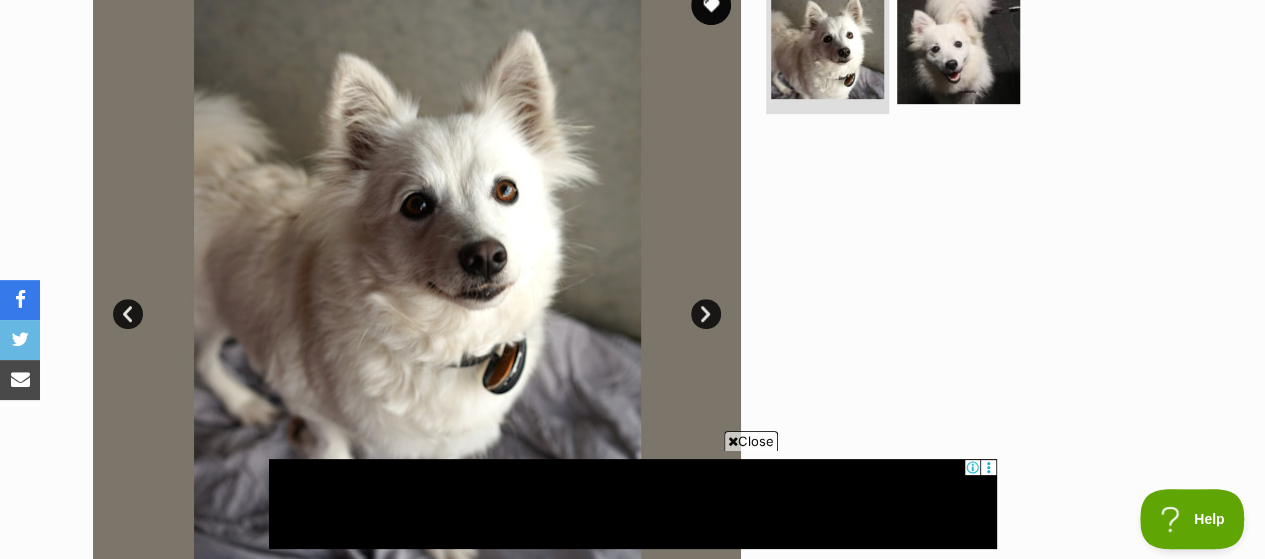 click on "Next" at bounding box center (706, 314) 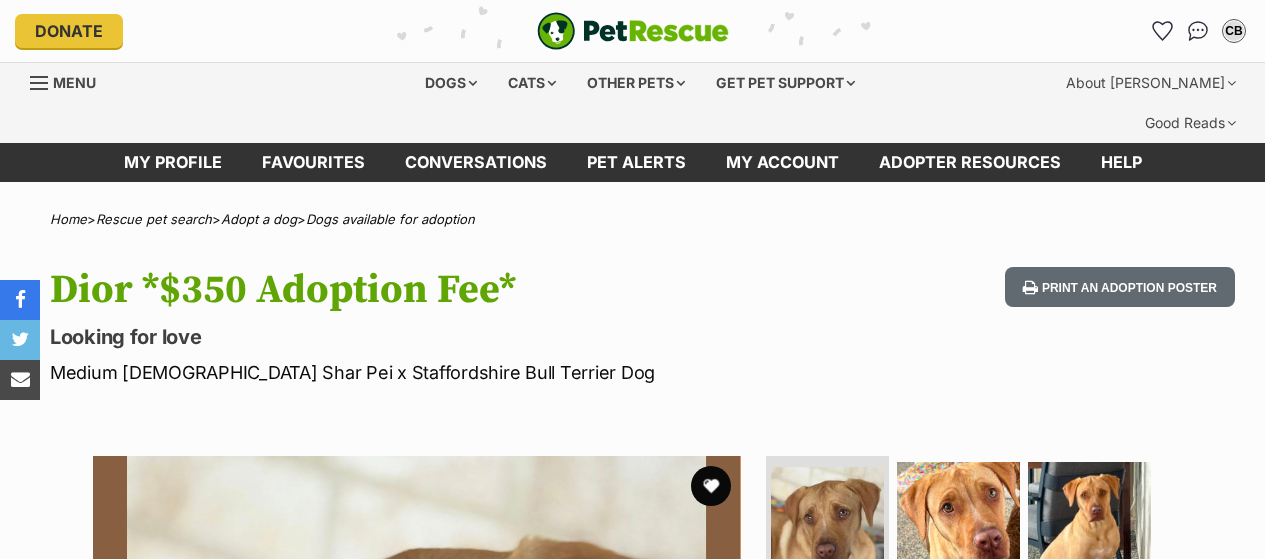 scroll, scrollTop: 39, scrollLeft: 0, axis: vertical 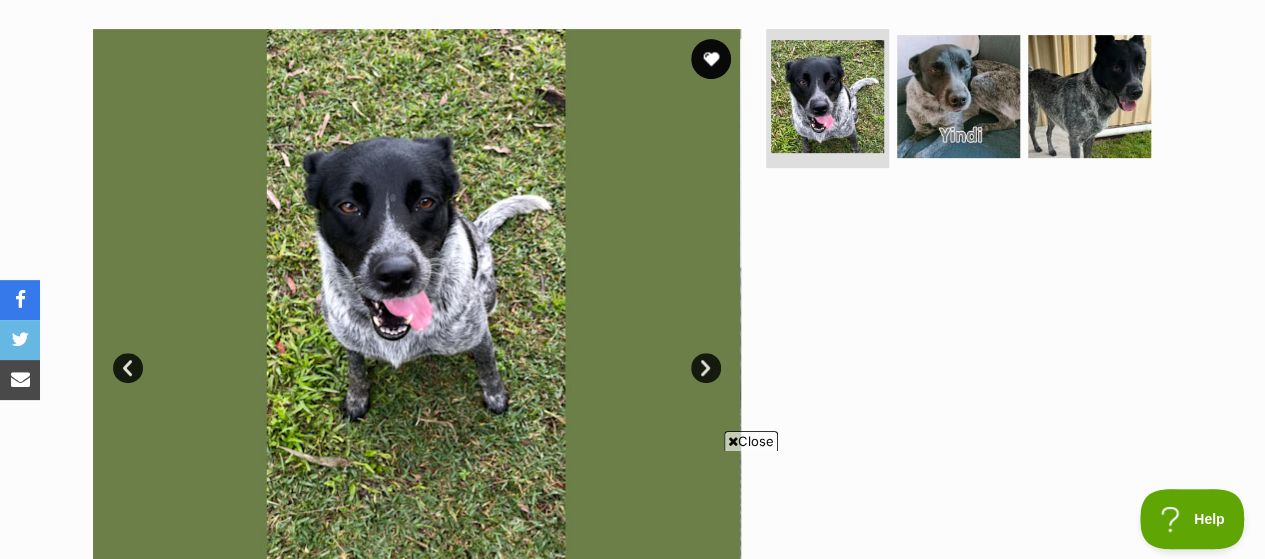 click on "Next" at bounding box center (706, 368) 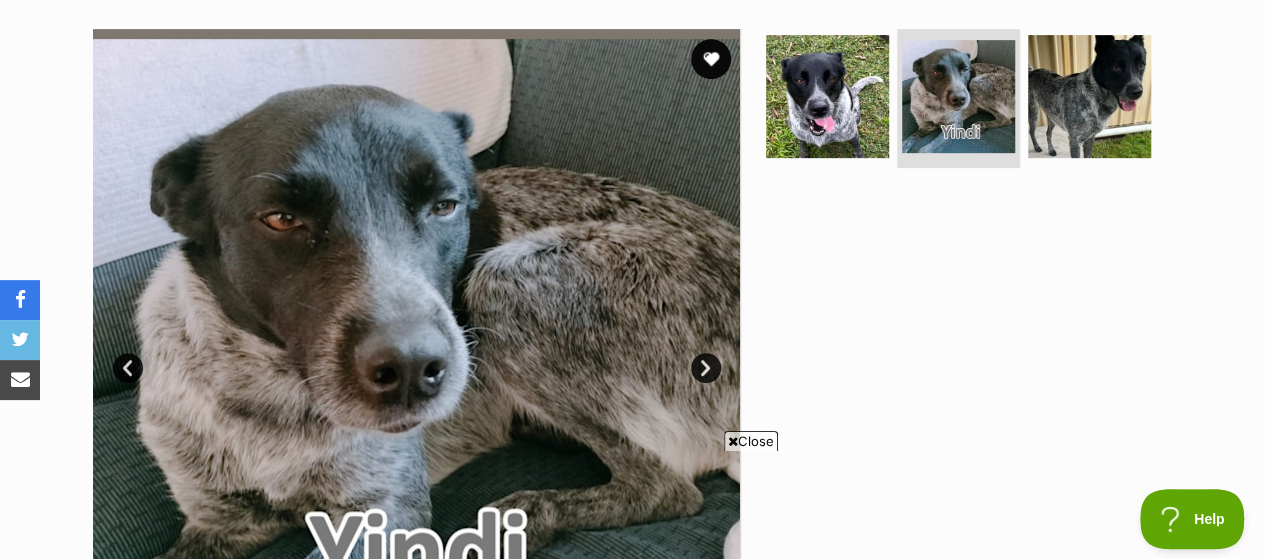 click on "Next" at bounding box center (706, 368) 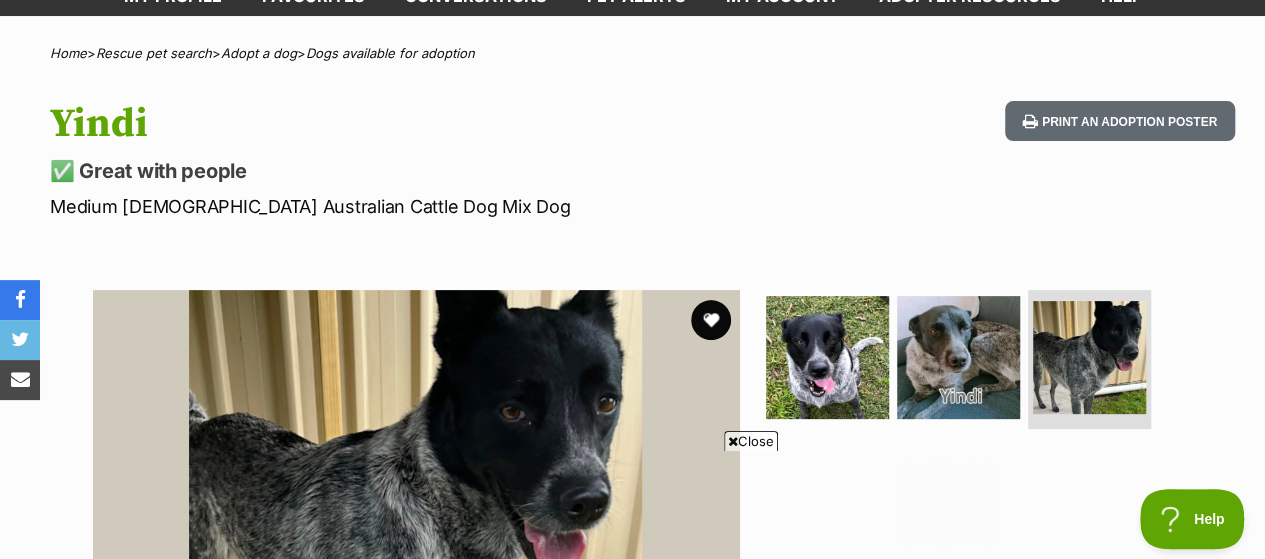 scroll, scrollTop: 161, scrollLeft: 0, axis: vertical 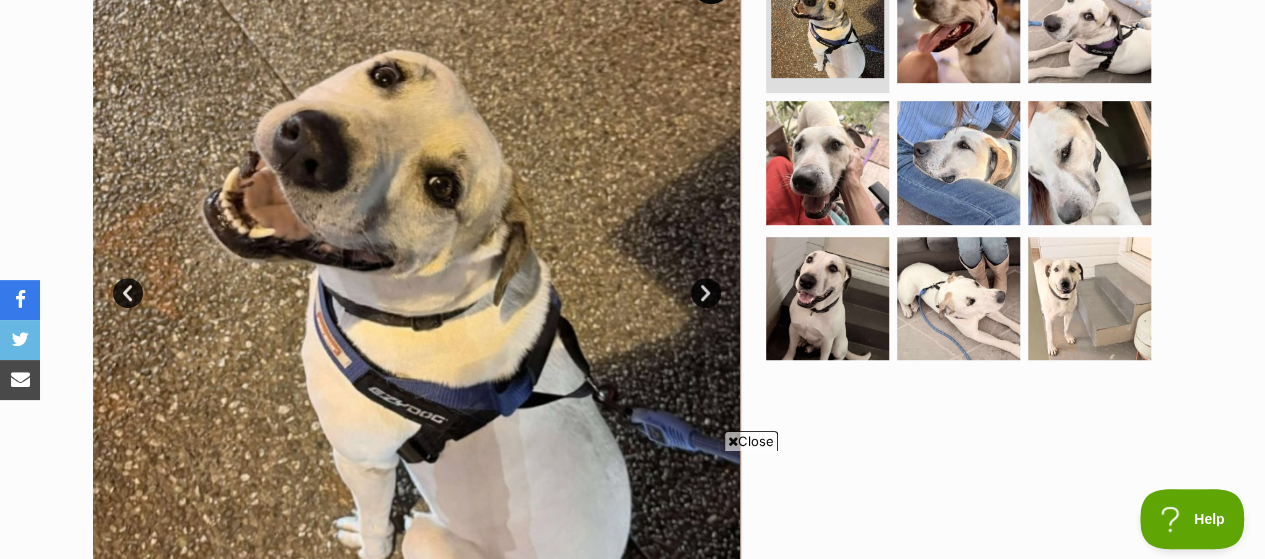 click on "Next" at bounding box center [706, 293] 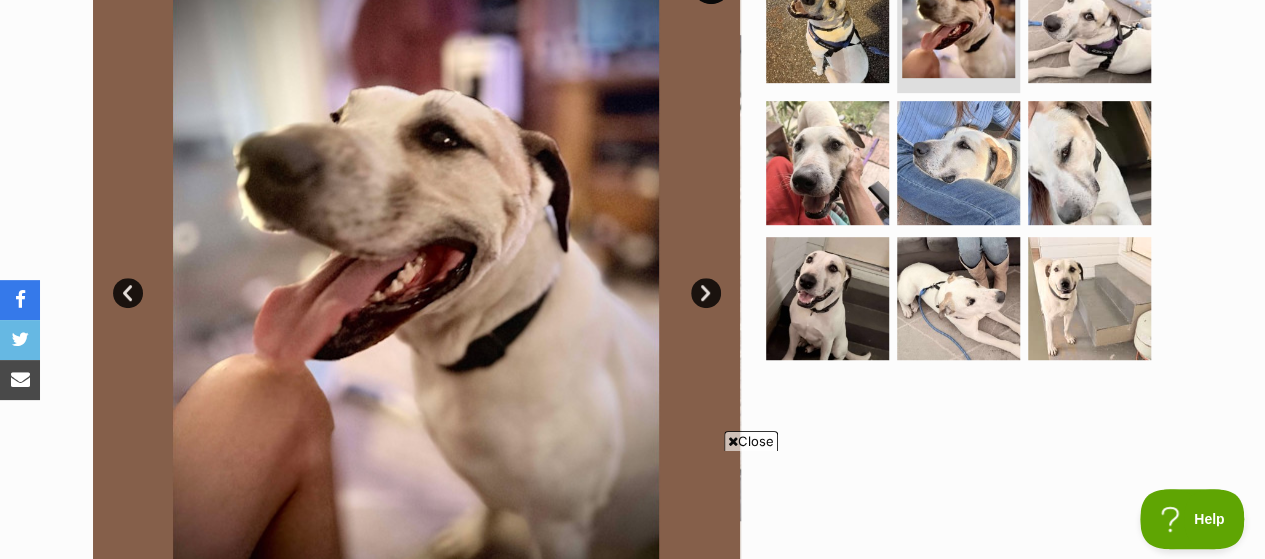 click on "Next" at bounding box center [706, 293] 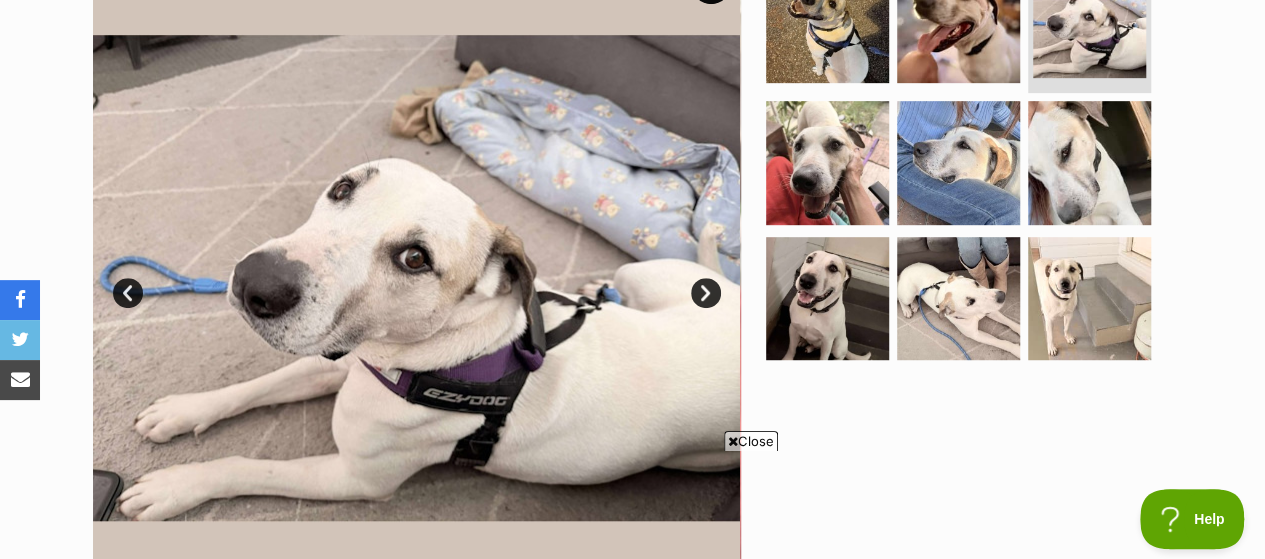click on "Next" at bounding box center (706, 293) 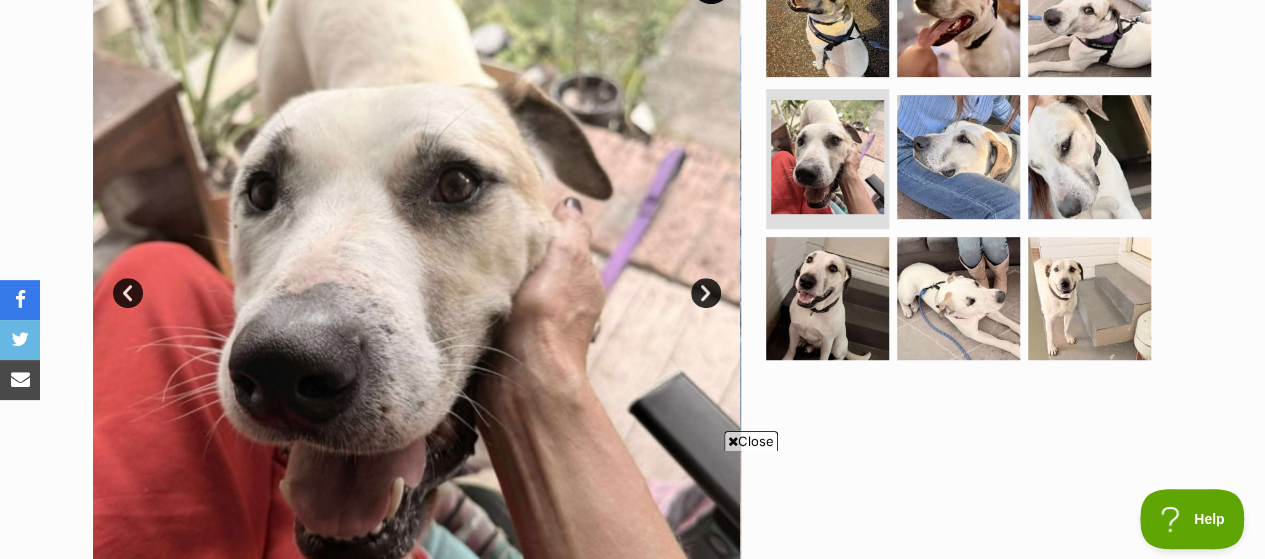 click on "Next" at bounding box center [706, 293] 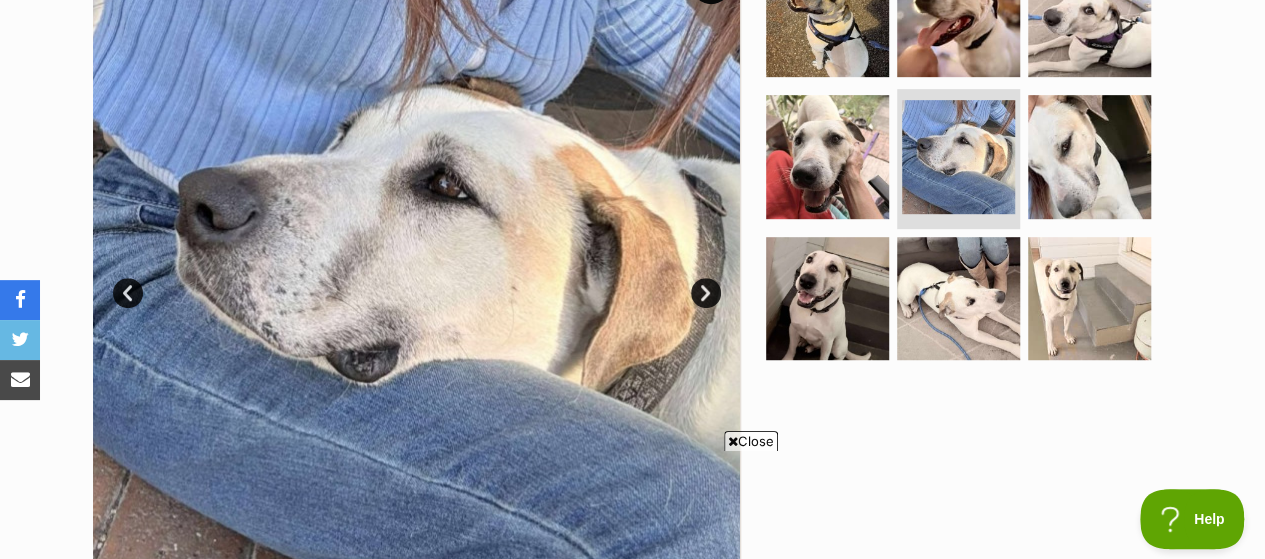 click on "Next" at bounding box center (706, 293) 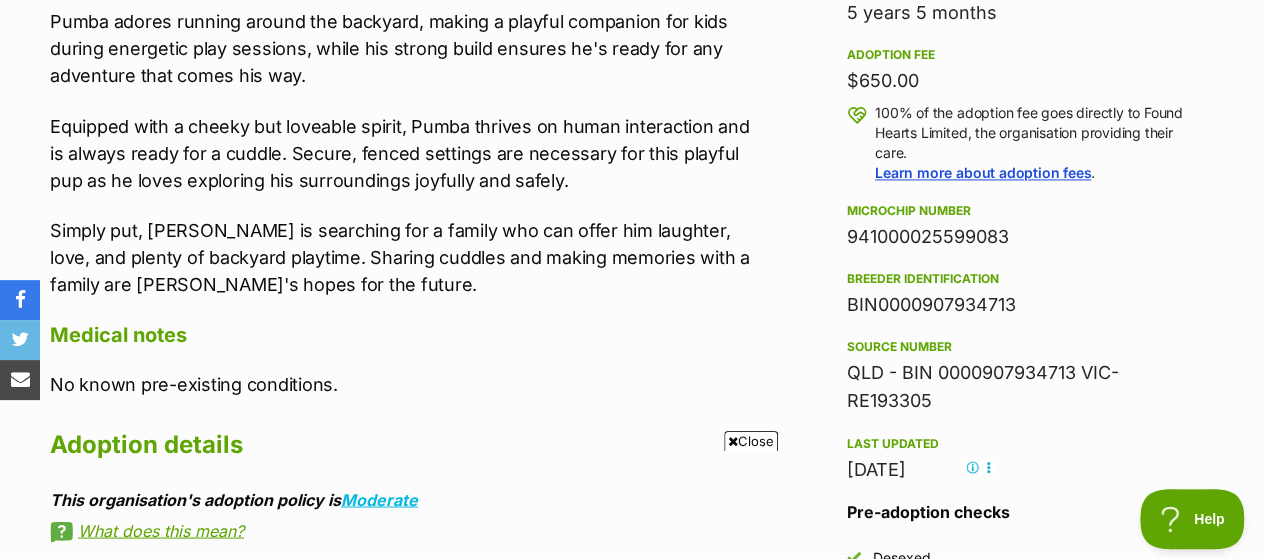scroll, scrollTop: 1468, scrollLeft: 0, axis: vertical 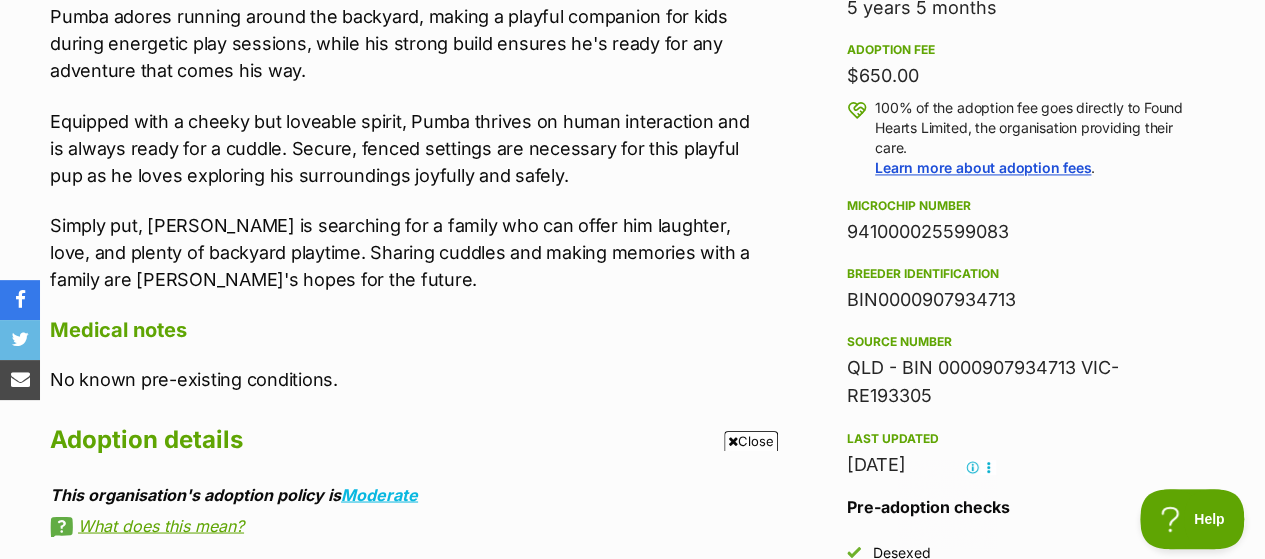 click on "Simply put, Pumba is searching for a family who can offer him laughter, love, and plenty of backyard playtime. Sharing cuddles and making memories with a family are Pumba's hopes for the future." at bounding box center [401, 252] 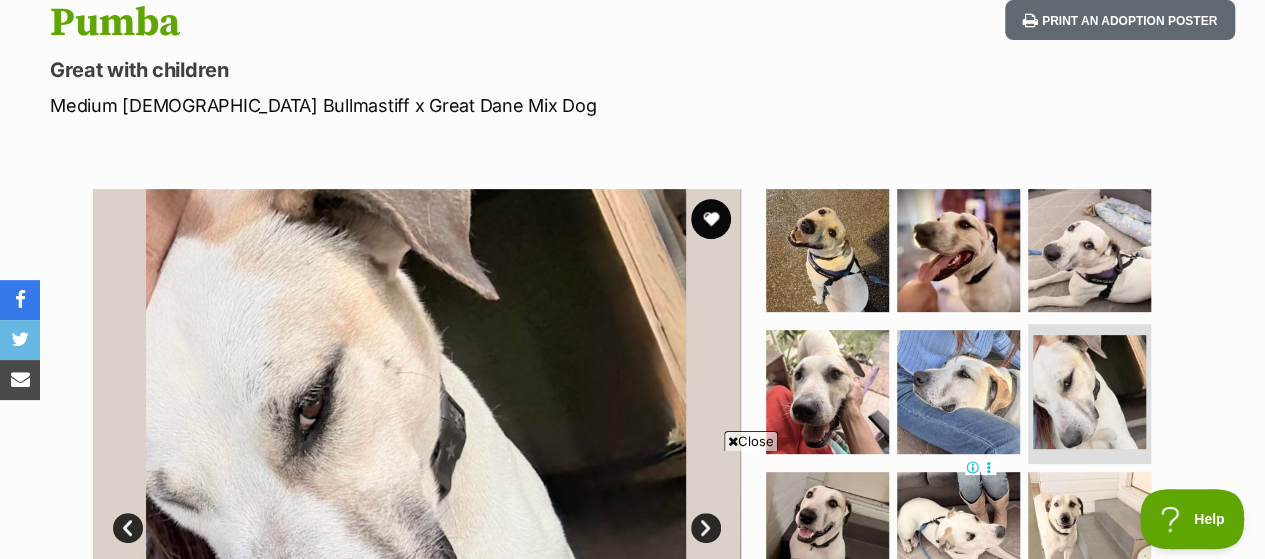 scroll, scrollTop: 266, scrollLeft: 0, axis: vertical 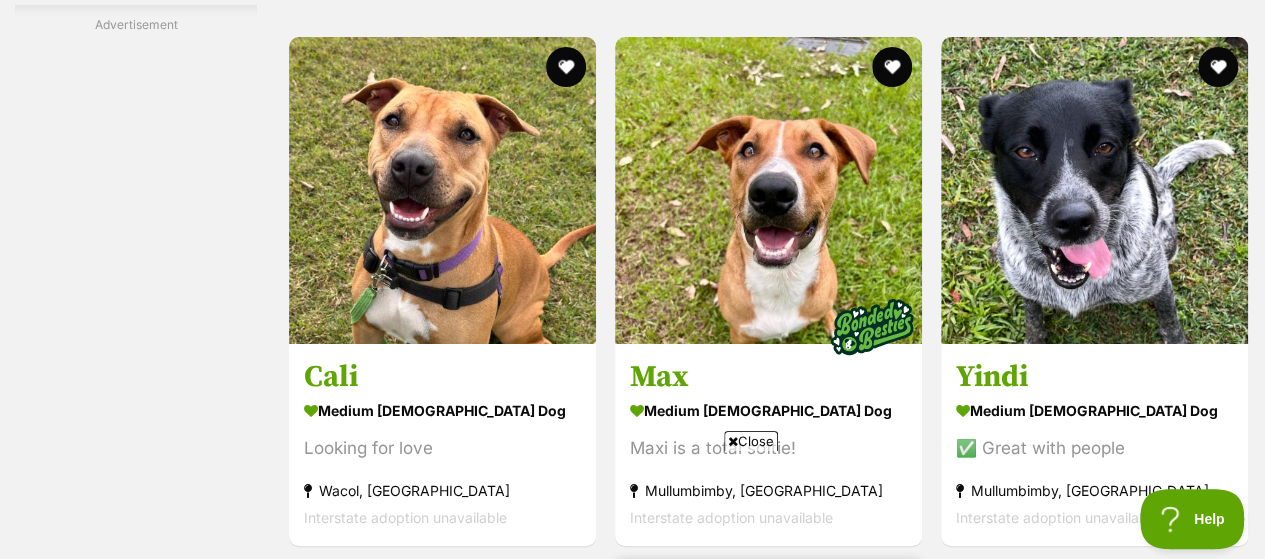 click at bounding box center [768, 714] 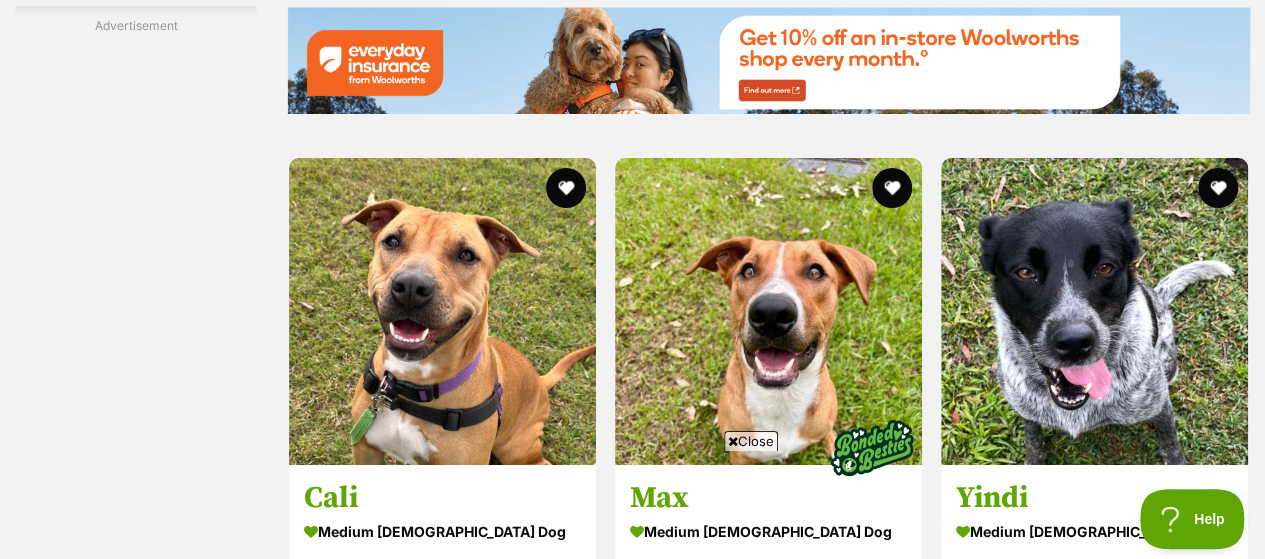 scroll, scrollTop: 3608, scrollLeft: 0, axis: vertical 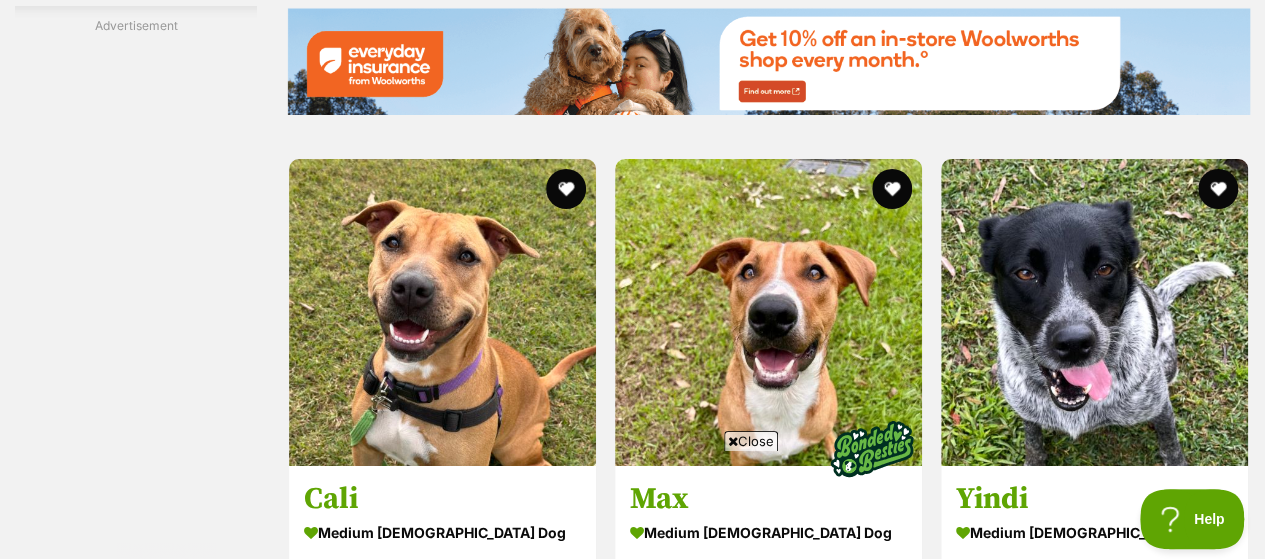 click at bounding box center (892, 713) 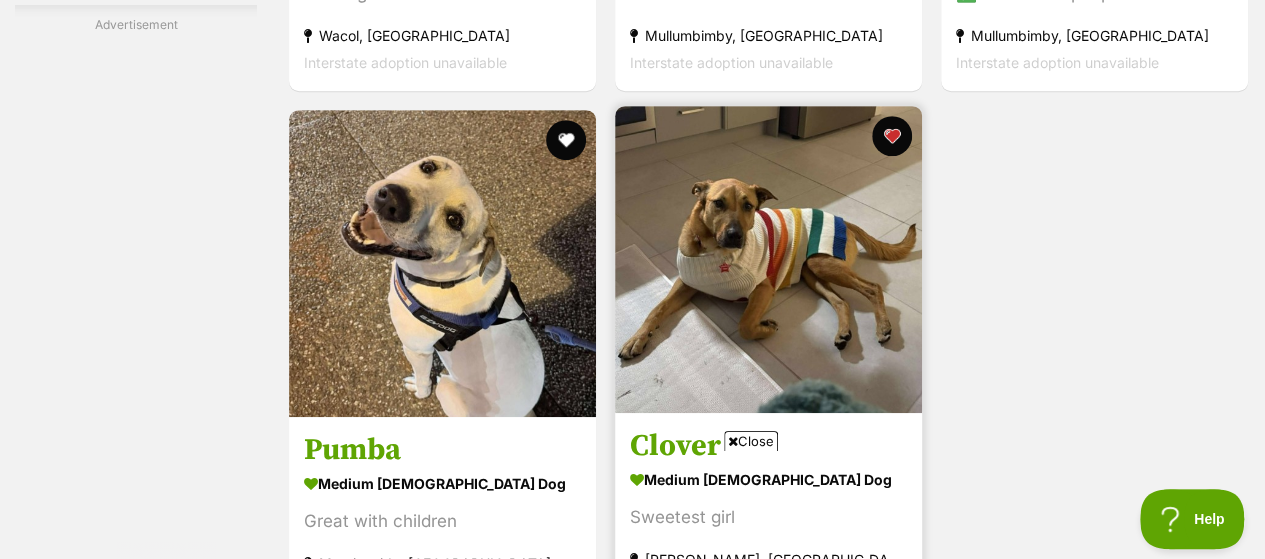 scroll, scrollTop: 4203, scrollLeft: 0, axis: vertical 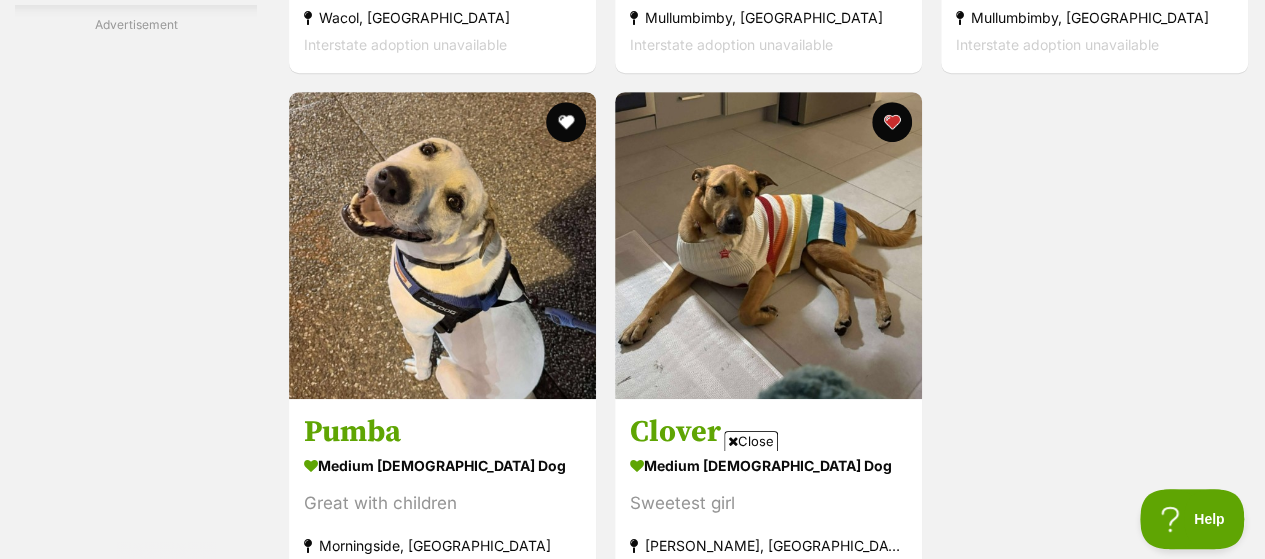 click on "Next" at bounding box center [769, 837] 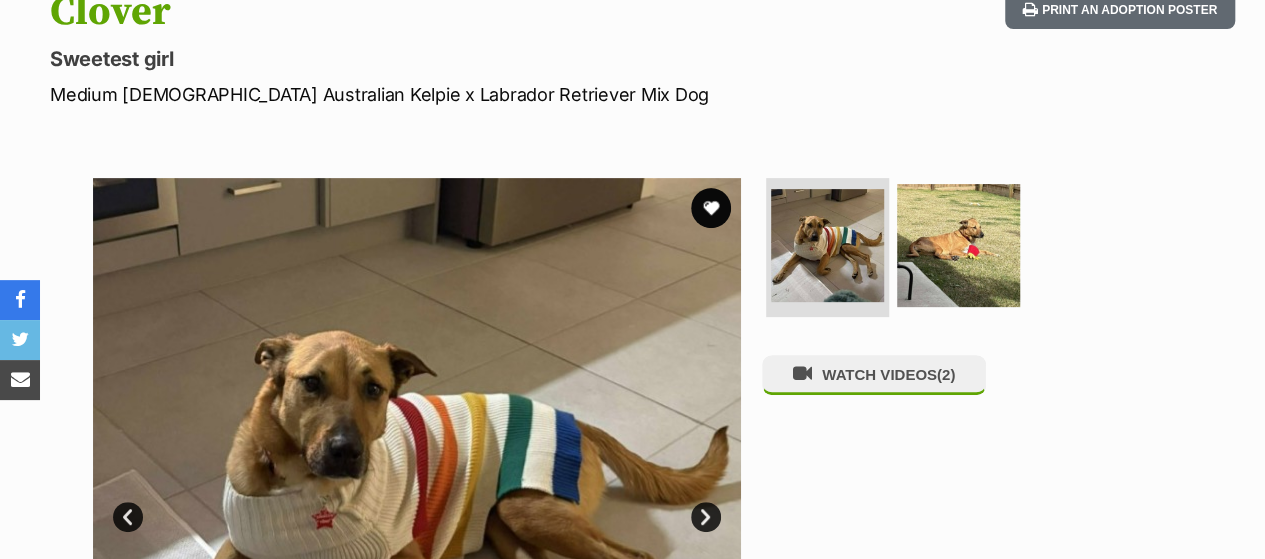 scroll, scrollTop: 0, scrollLeft: 0, axis: both 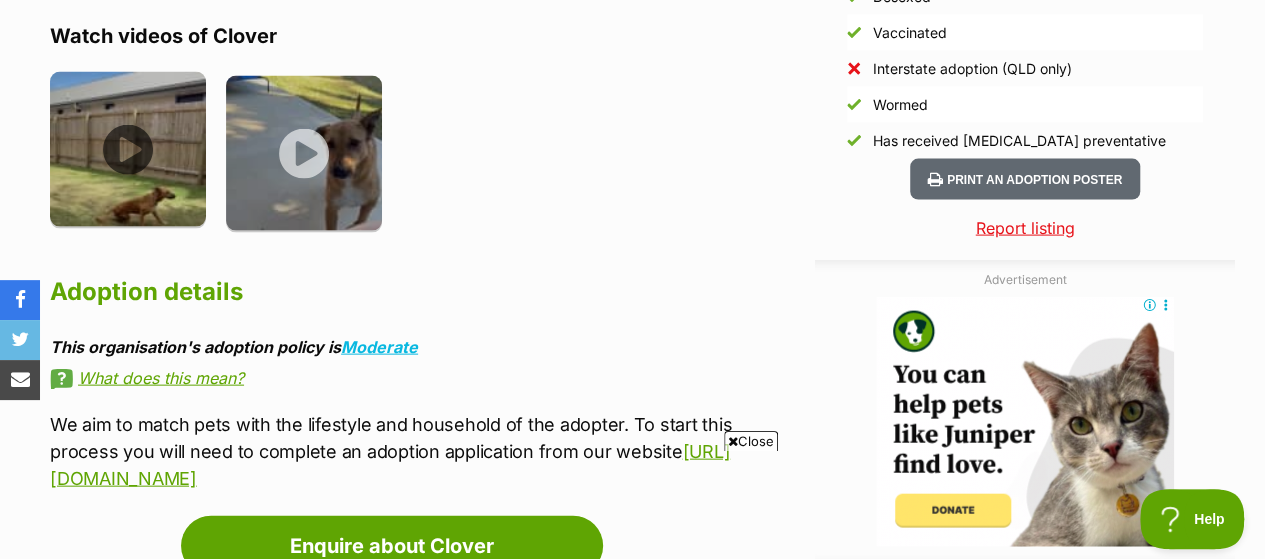 click at bounding box center [128, 150] 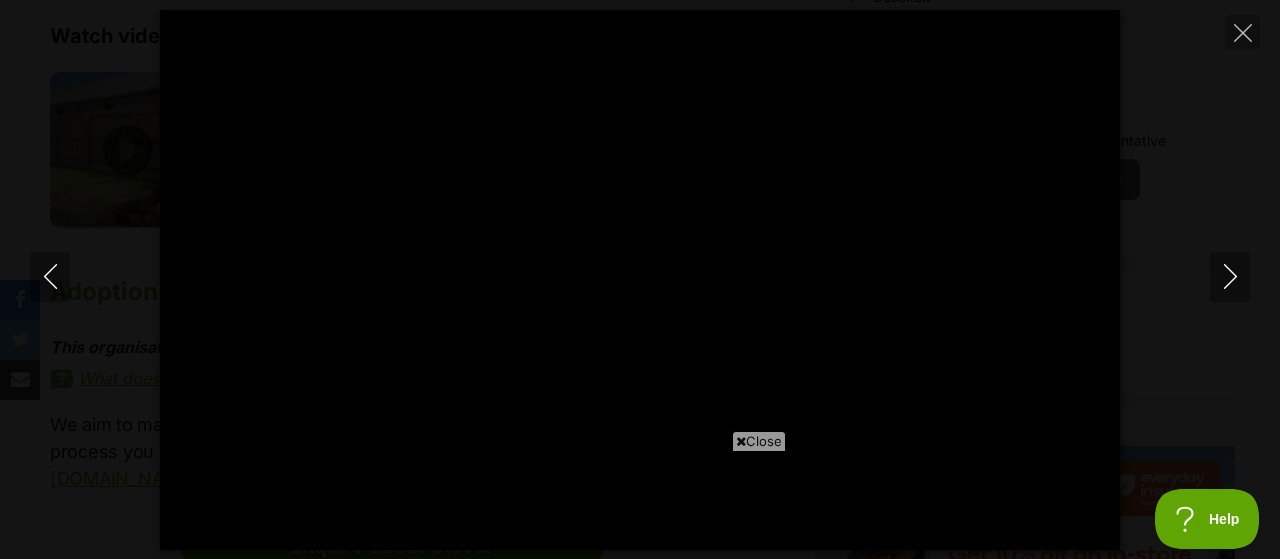 scroll, scrollTop: 0, scrollLeft: 0, axis: both 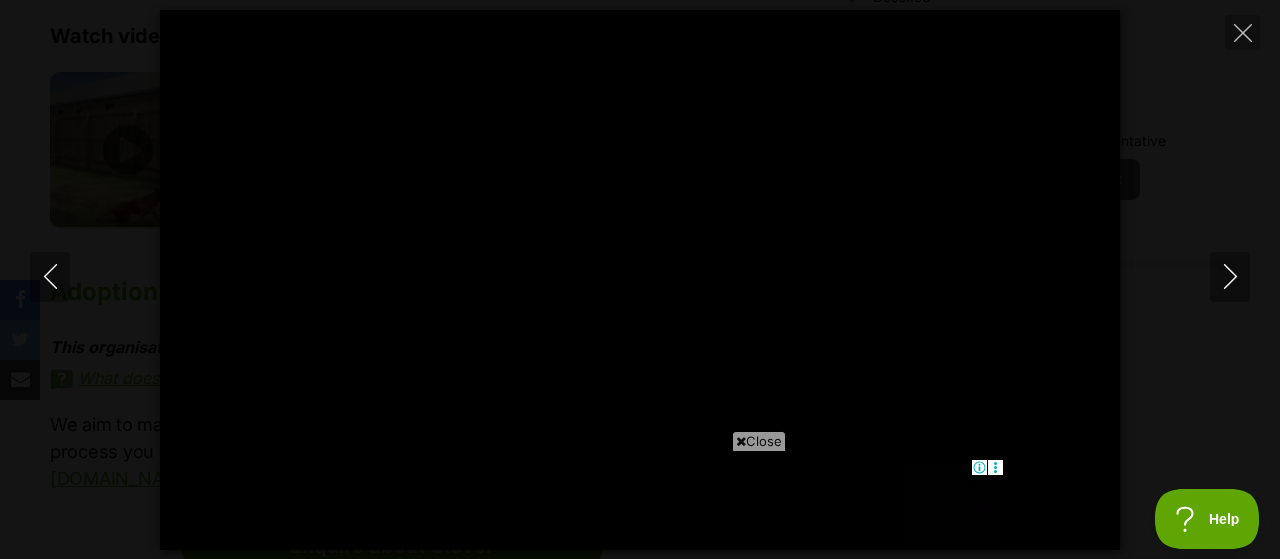 type on "100" 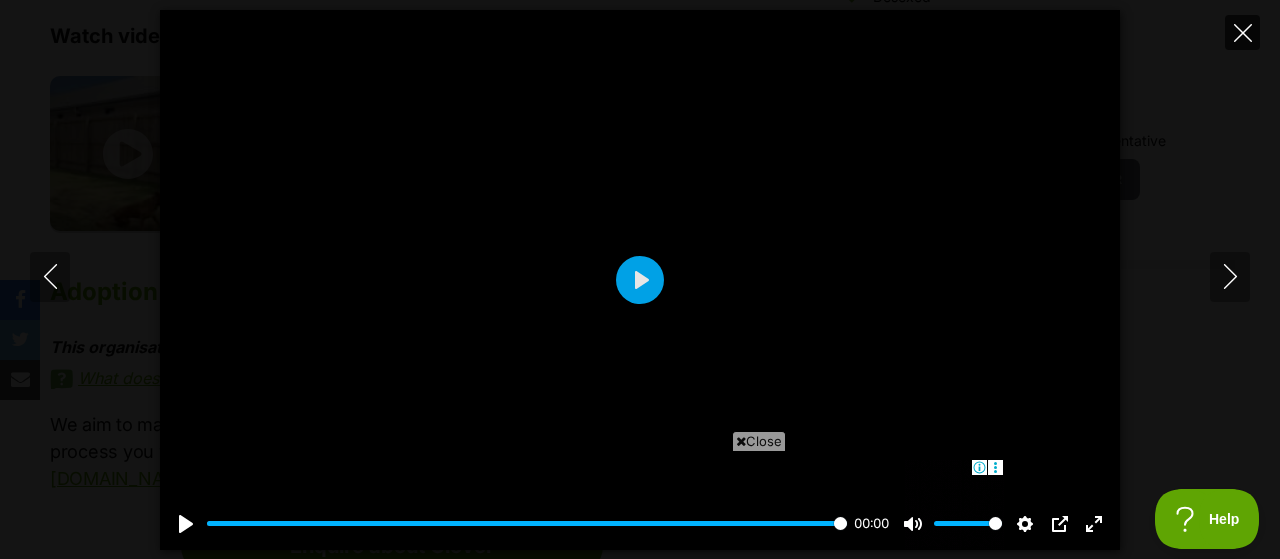 click 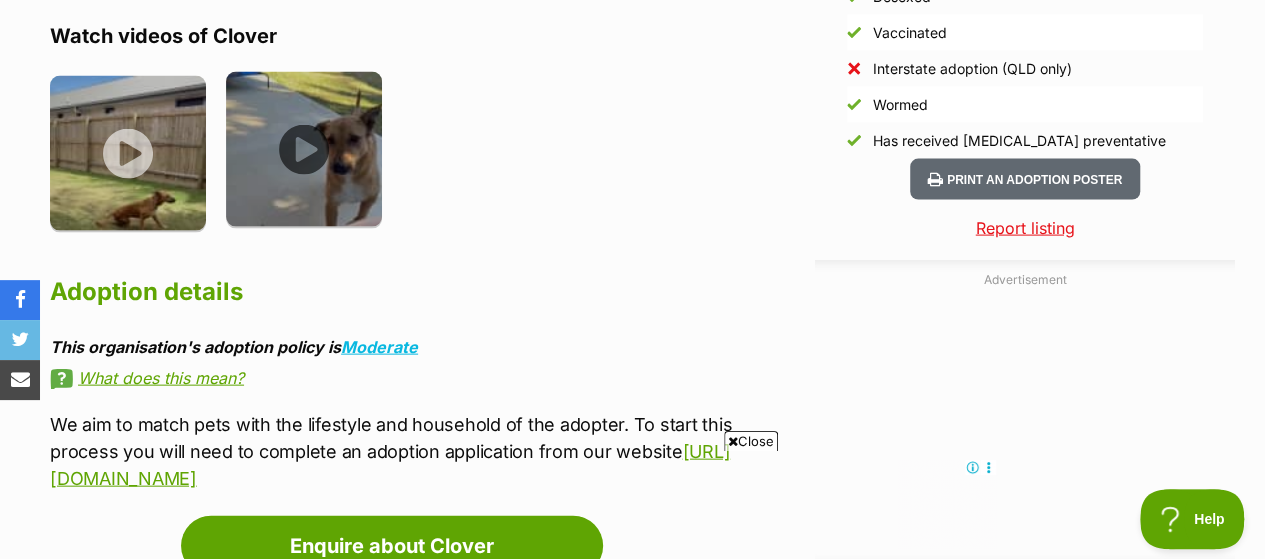 click at bounding box center [304, 150] 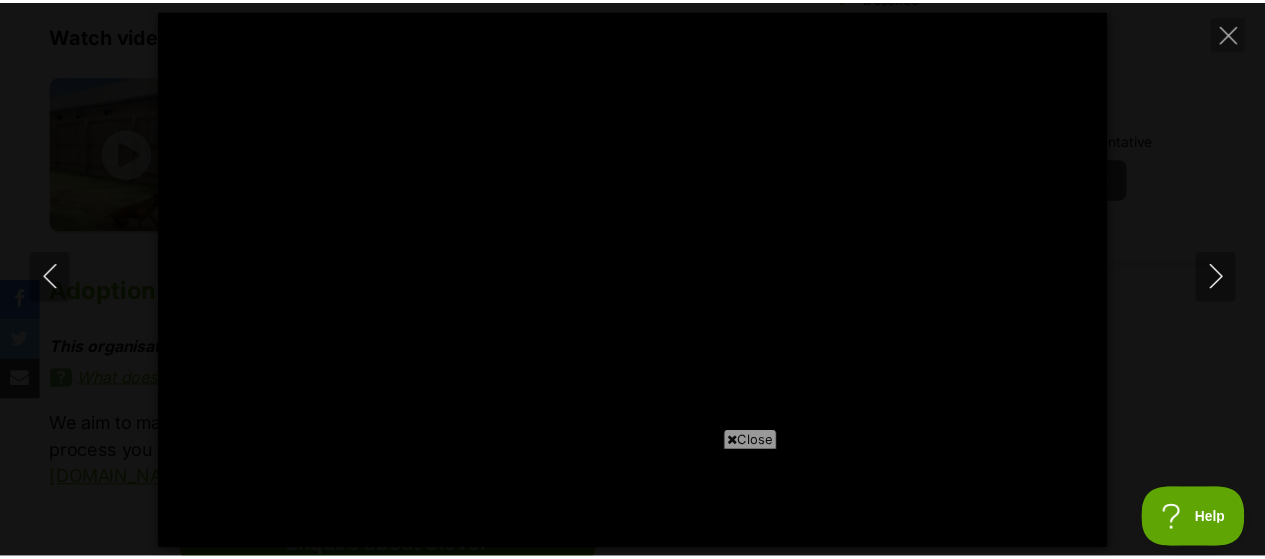 scroll, scrollTop: 0, scrollLeft: 0, axis: both 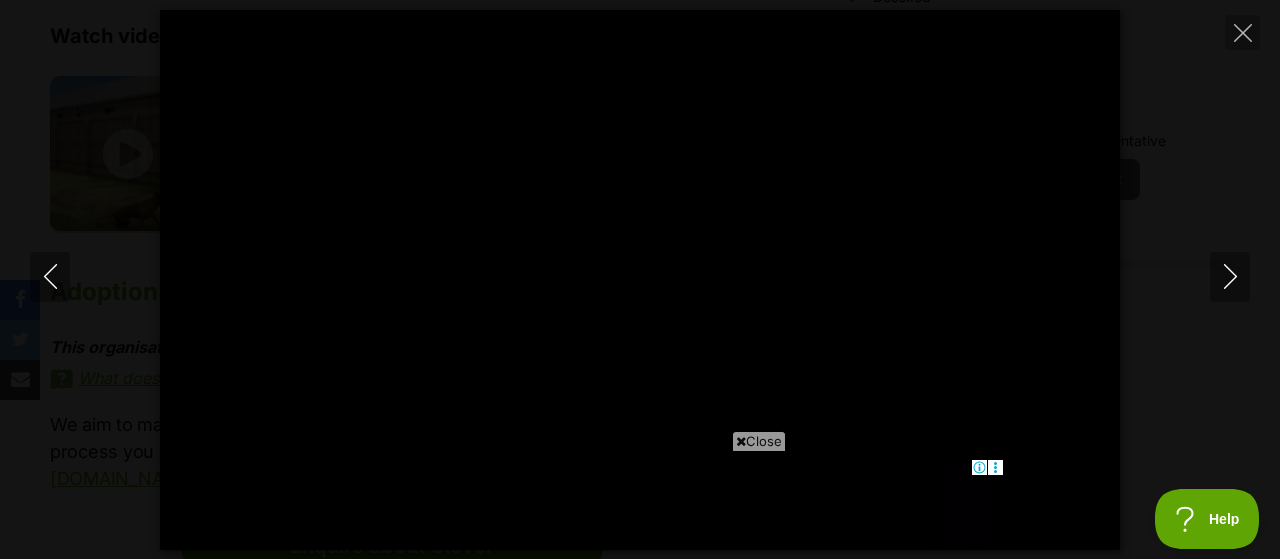 type on "100" 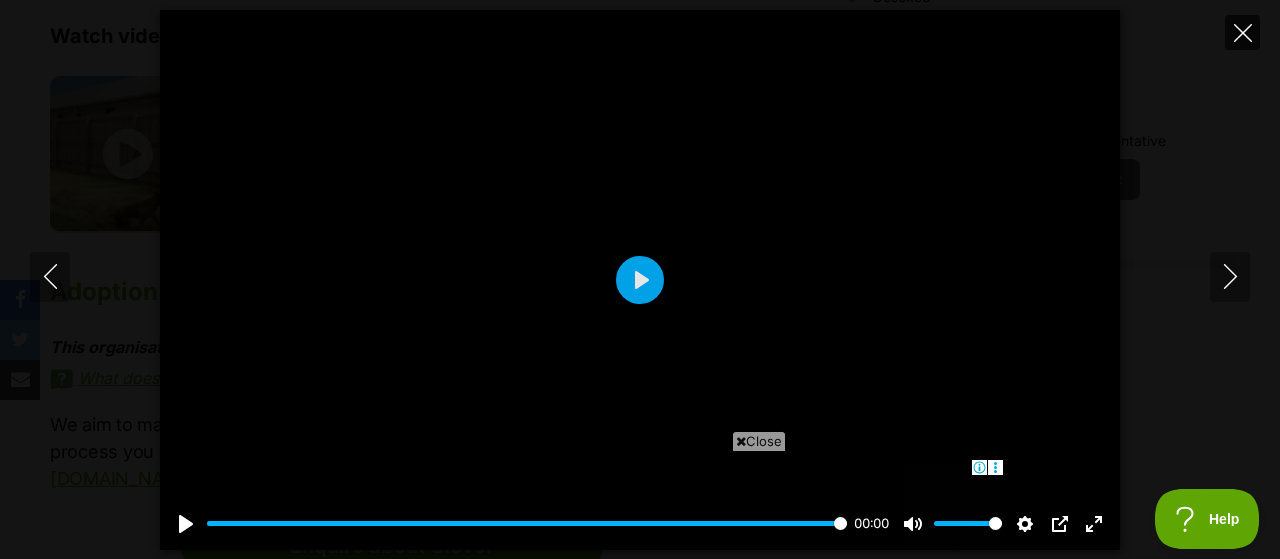 click 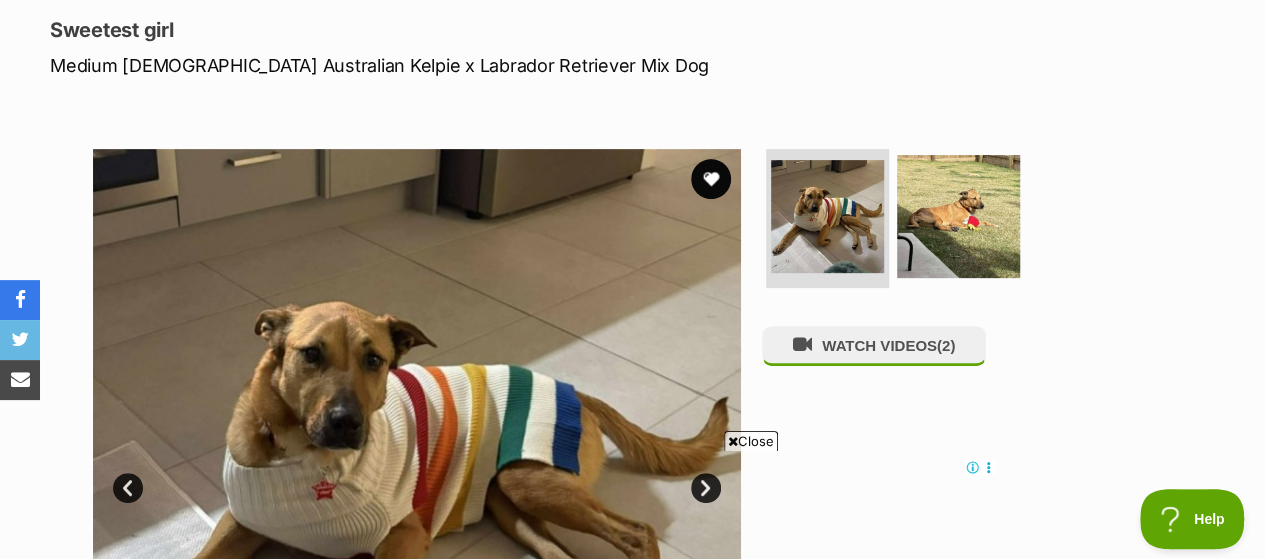 scroll, scrollTop: 306, scrollLeft: 0, axis: vertical 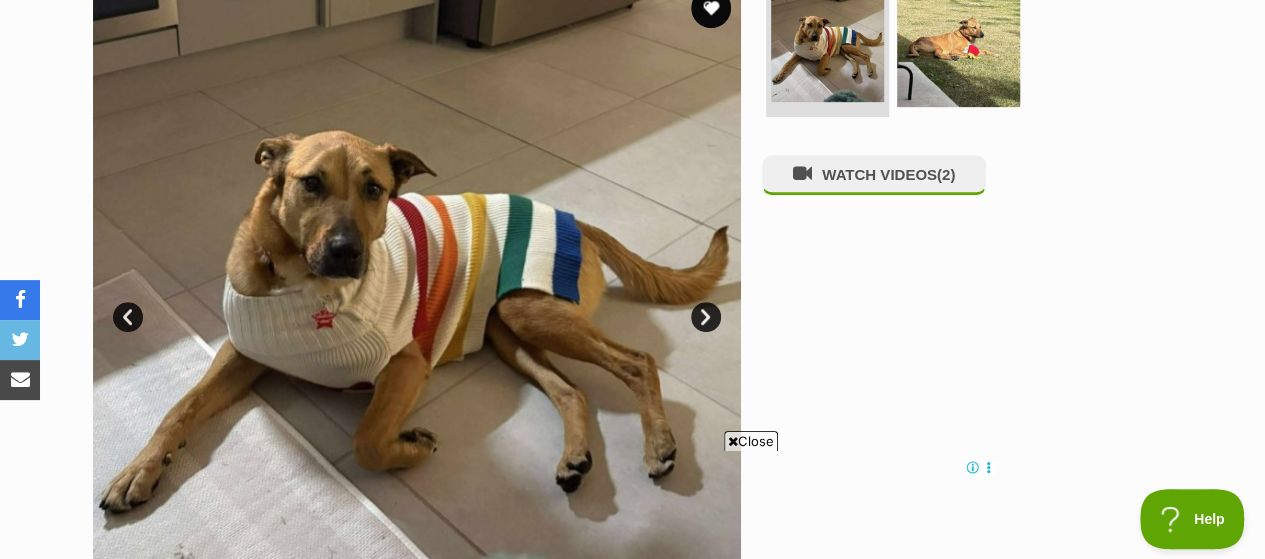 click on "Next" at bounding box center [706, 317] 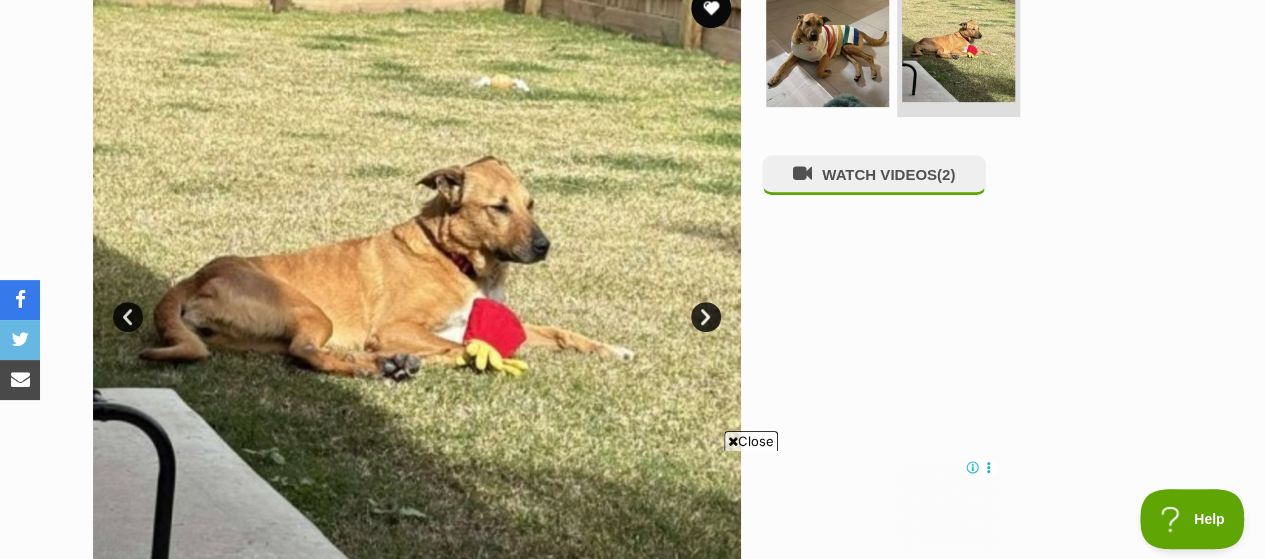 click on "Next" at bounding box center (706, 317) 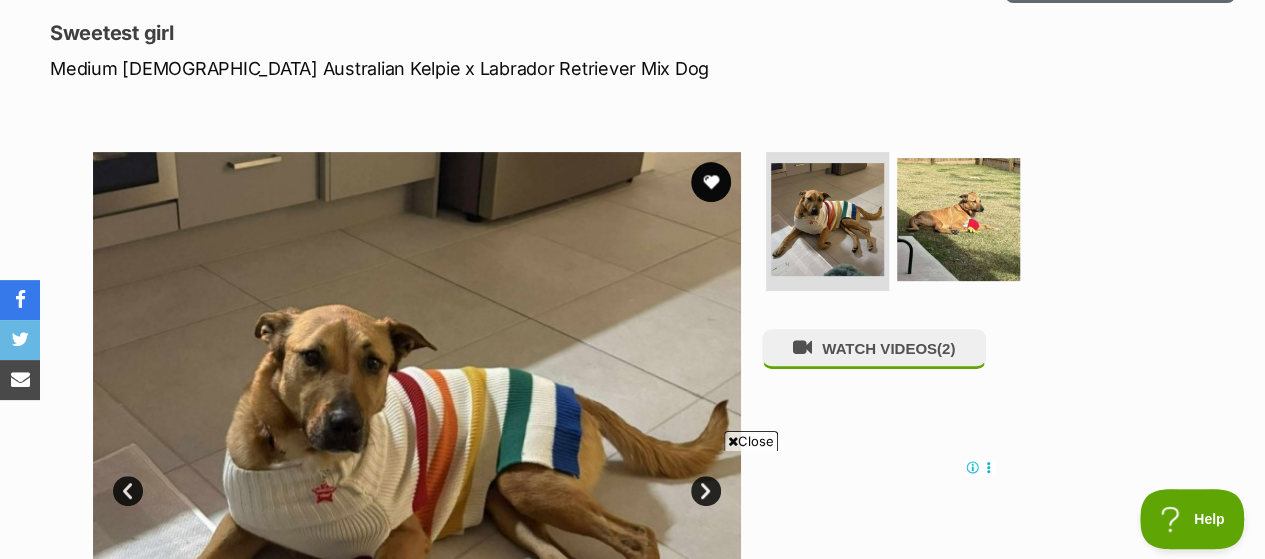 scroll, scrollTop: 276, scrollLeft: 0, axis: vertical 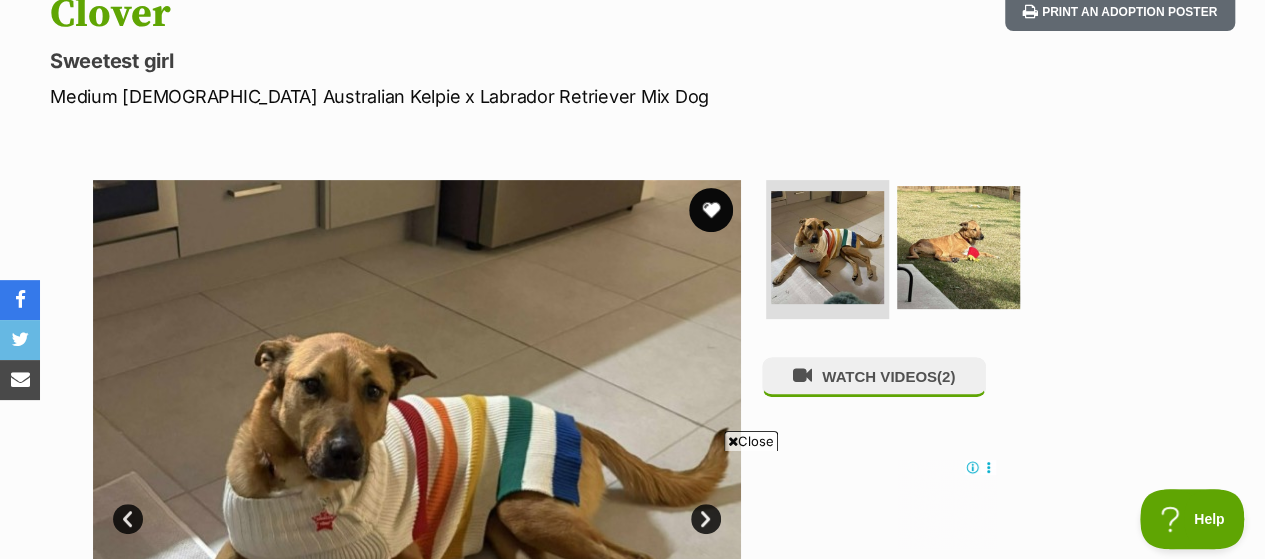 click at bounding box center (711, 210) 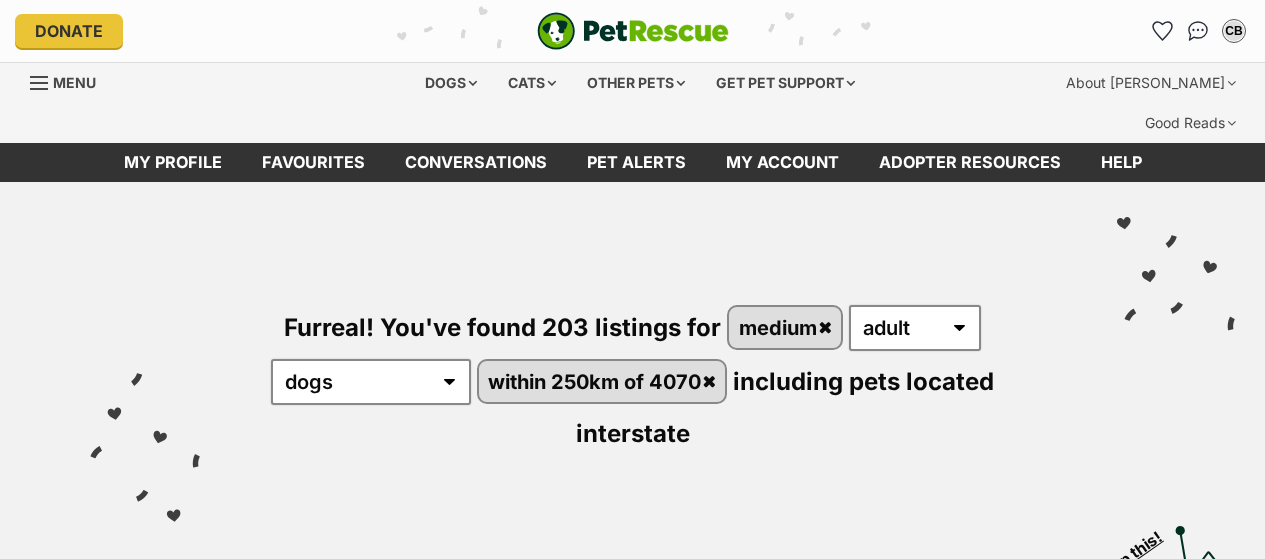 scroll, scrollTop: 0, scrollLeft: 0, axis: both 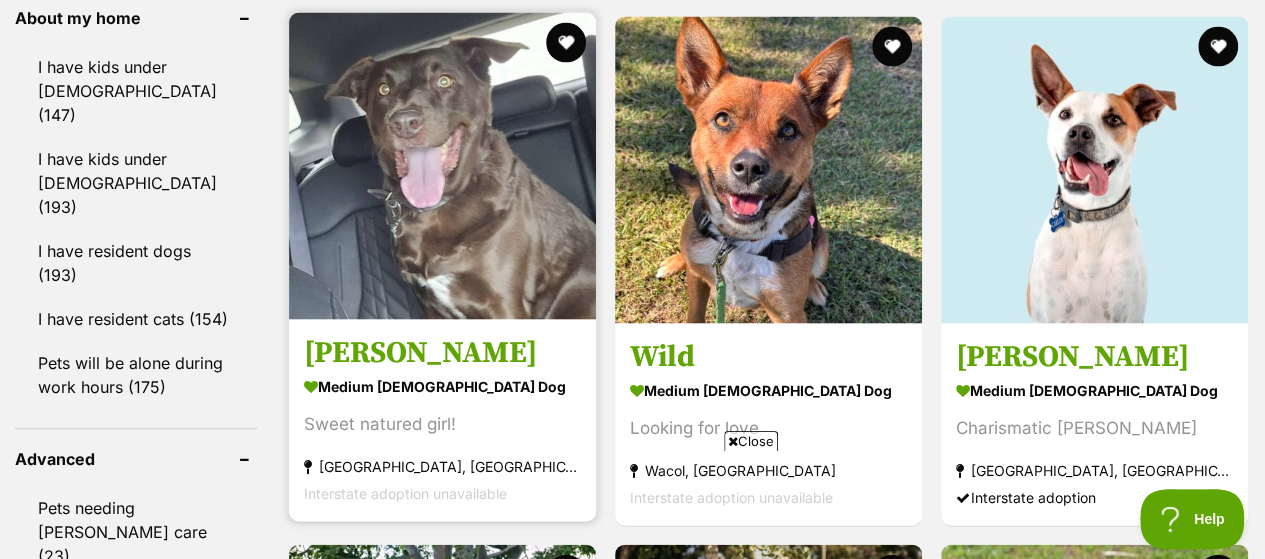 click at bounding box center [442, 166] 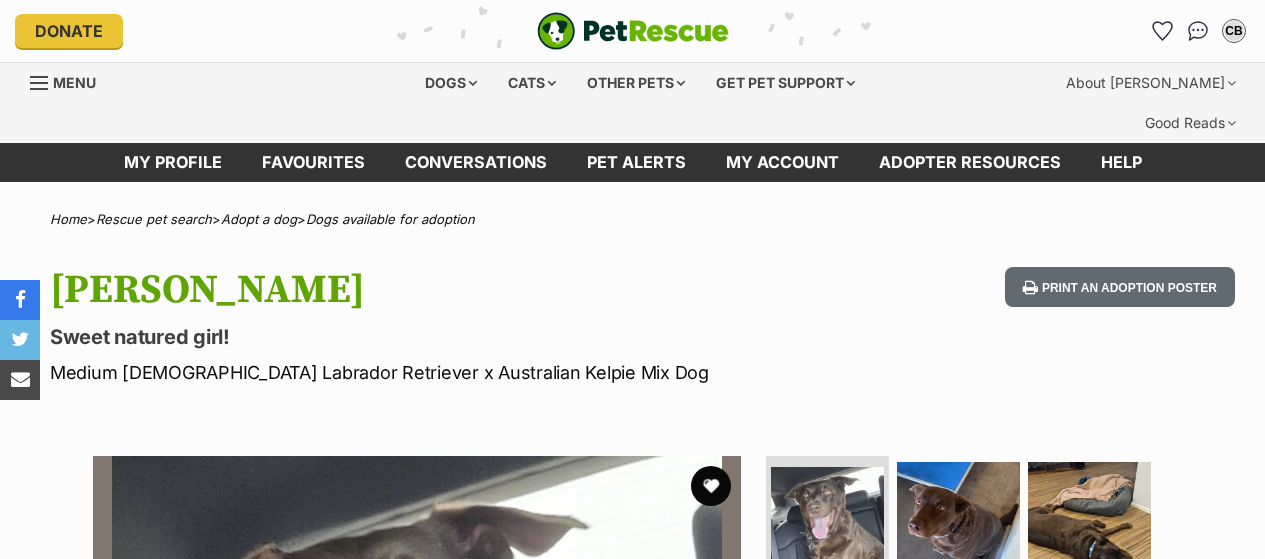 scroll, scrollTop: 0, scrollLeft: 0, axis: both 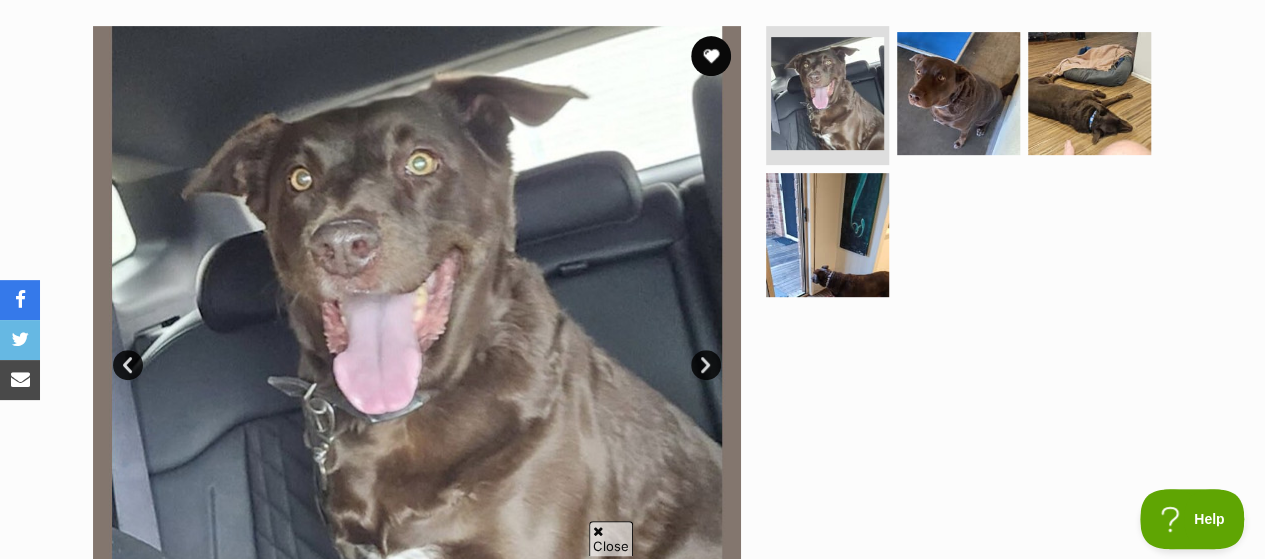 click on "Next" at bounding box center [706, 365] 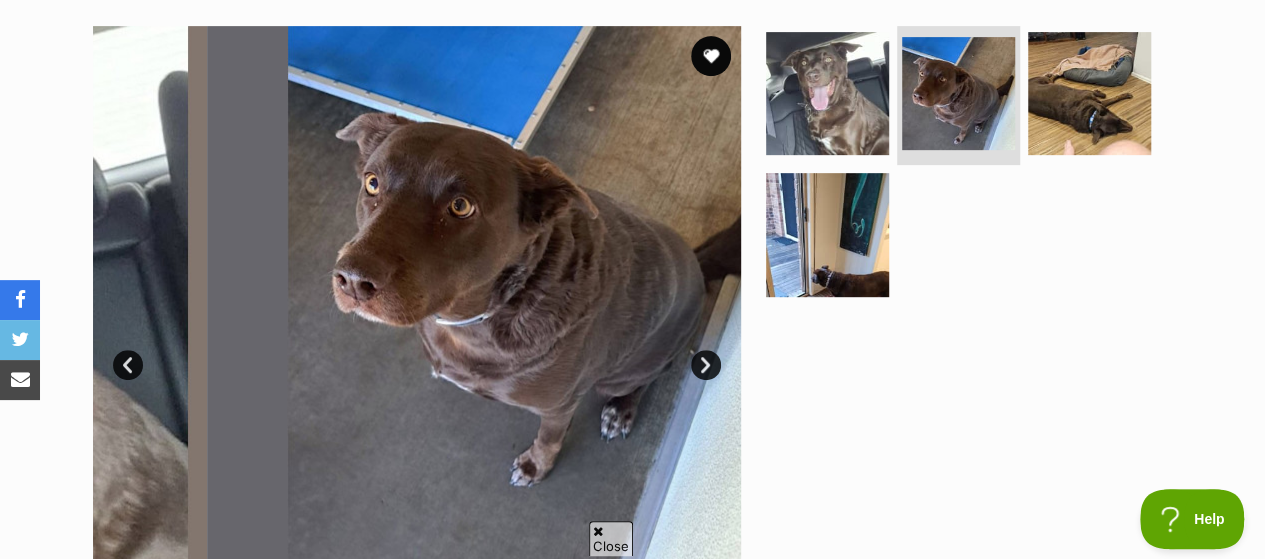 scroll, scrollTop: 0, scrollLeft: 0, axis: both 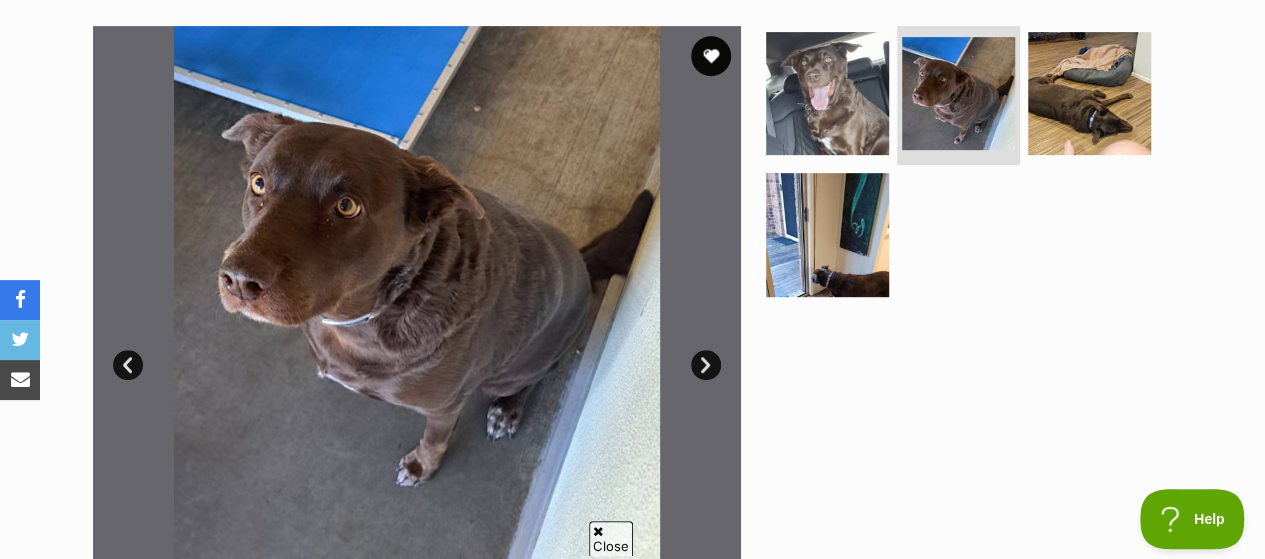 click on "Next" at bounding box center (706, 365) 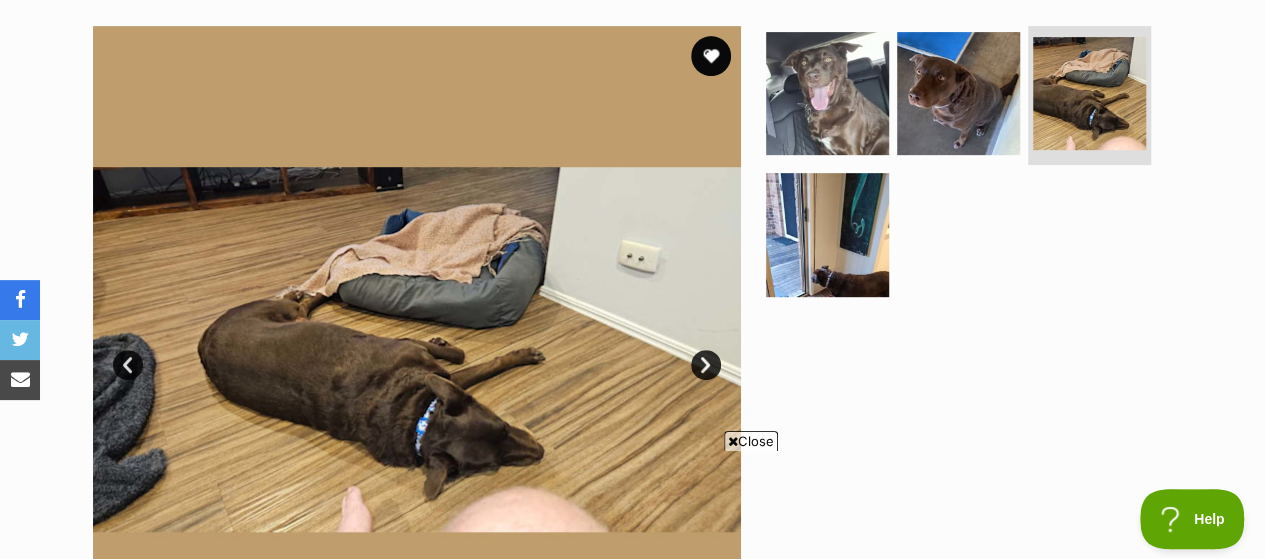 scroll, scrollTop: 0, scrollLeft: 0, axis: both 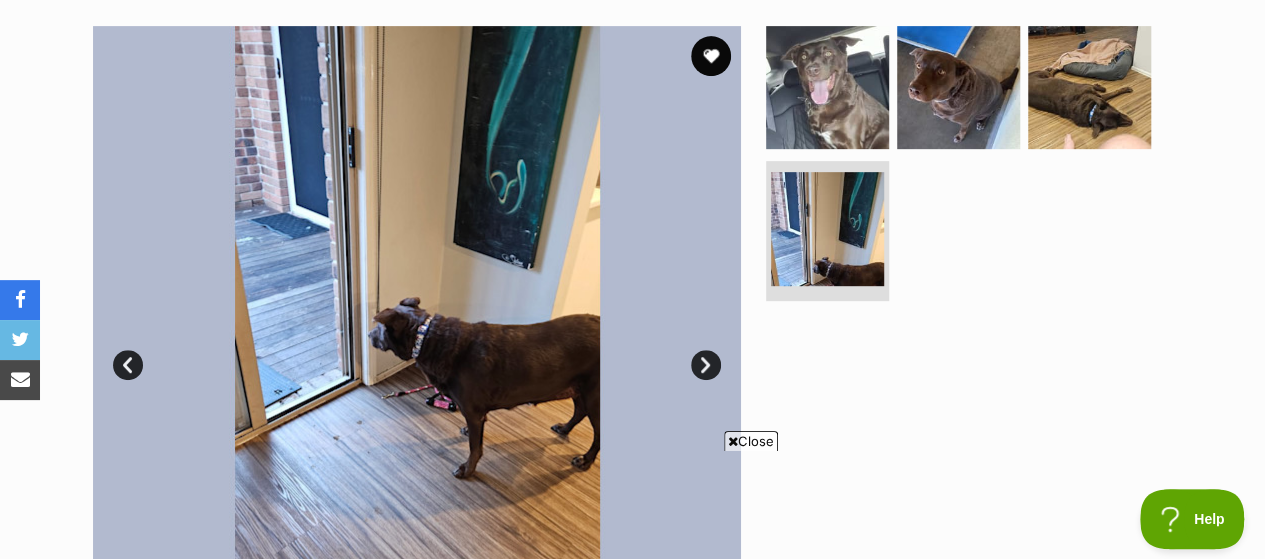 click on "Next" at bounding box center (706, 365) 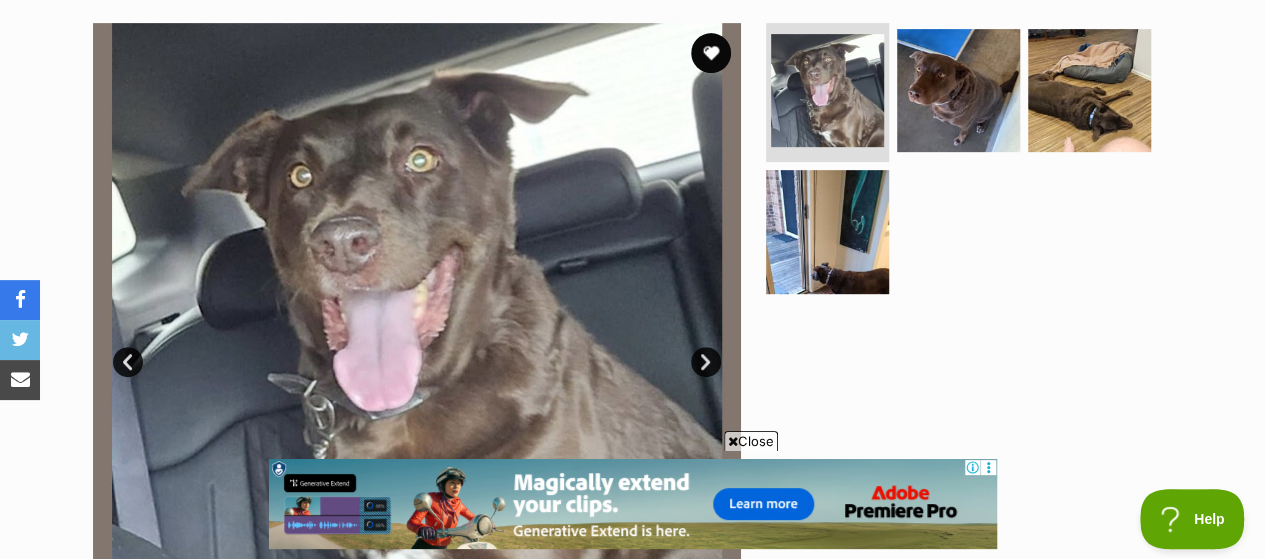 scroll, scrollTop: 432, scrollLeft: 0, axis: vertical 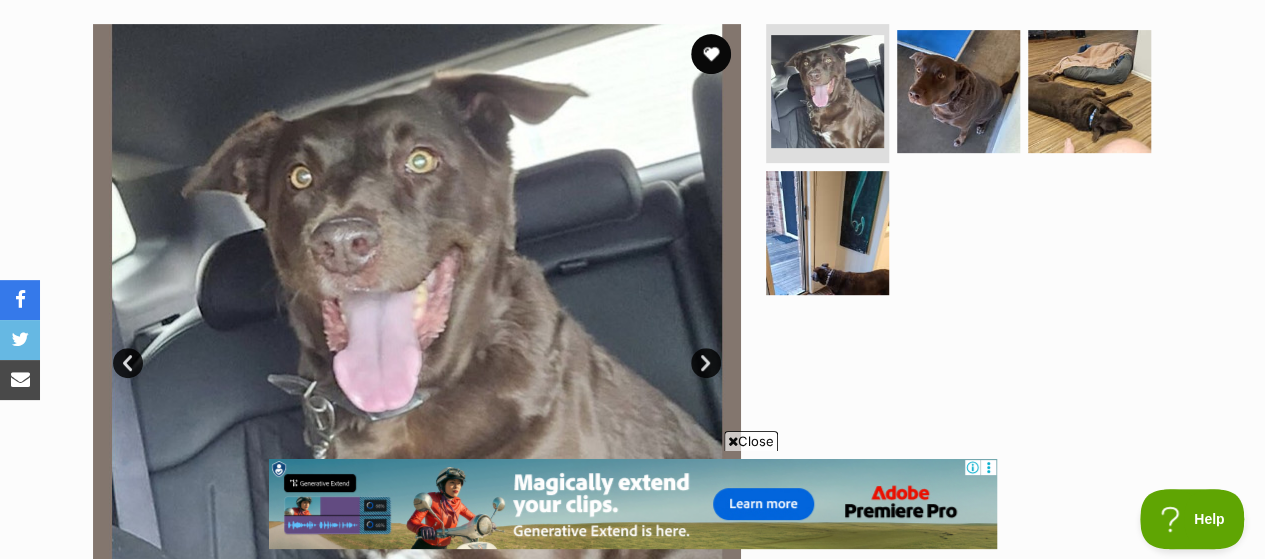 click on "Next" at bounding box center (706, 363) 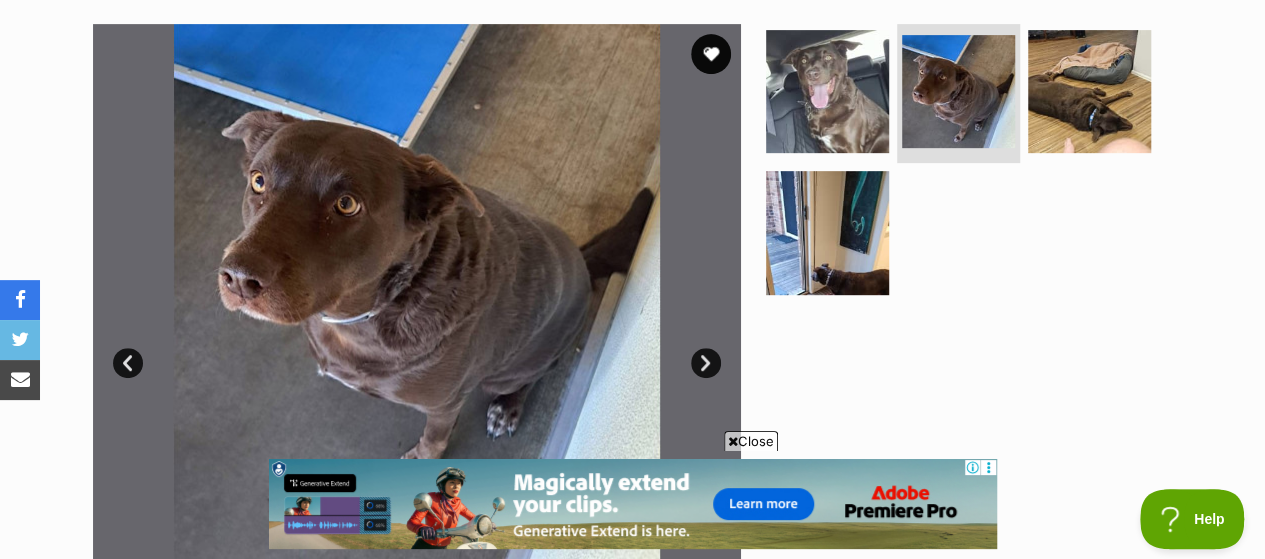 click on "Next" at bounding box center [706, 363] 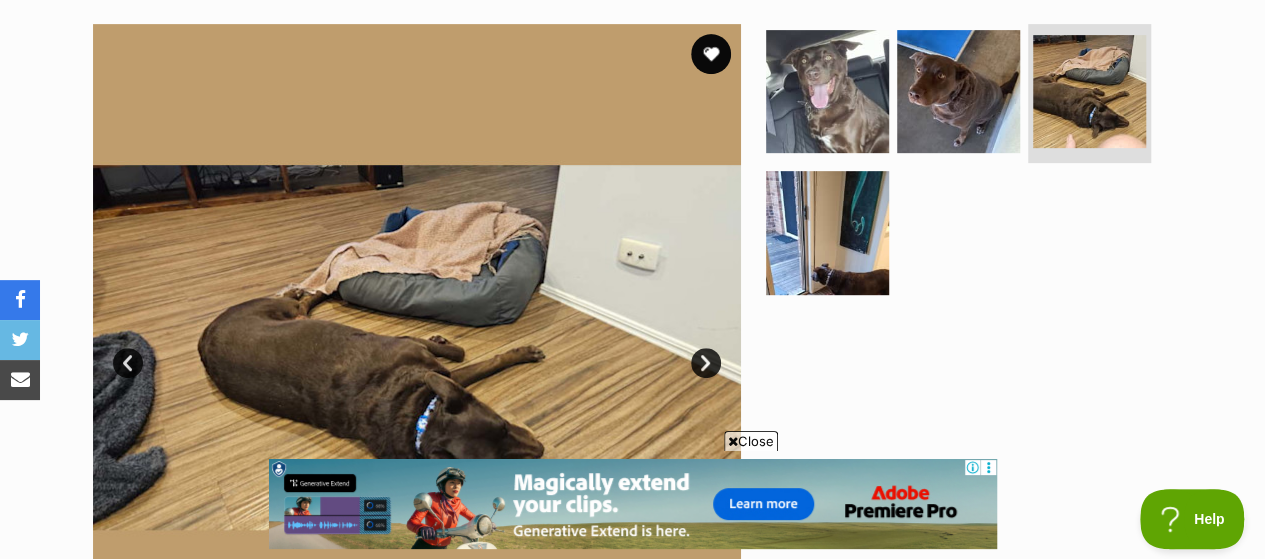 click on "Next" at bounding box center [706, 363] 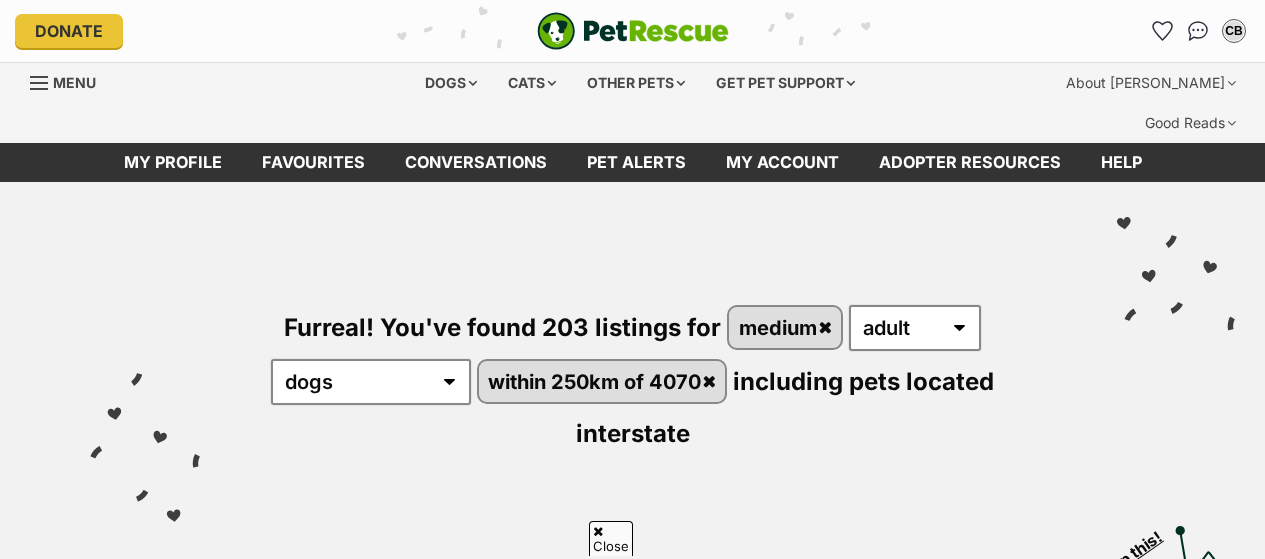 scroll, scrollTop: 1962, scrollLeft: 0, axis: vertical 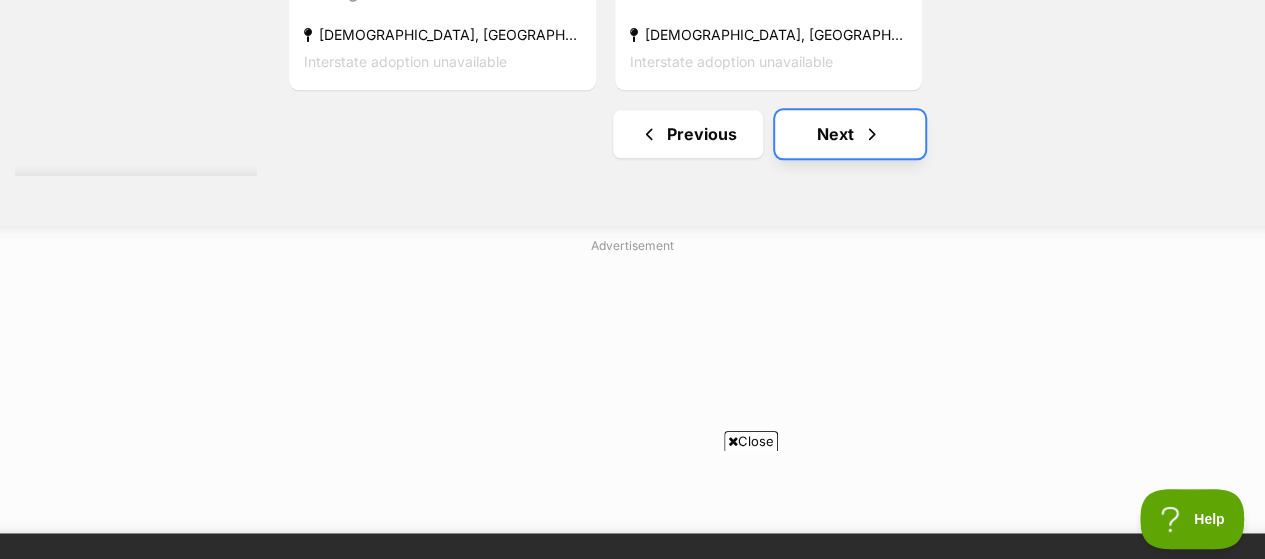 click on "Next" at bounding box center [850, 134] 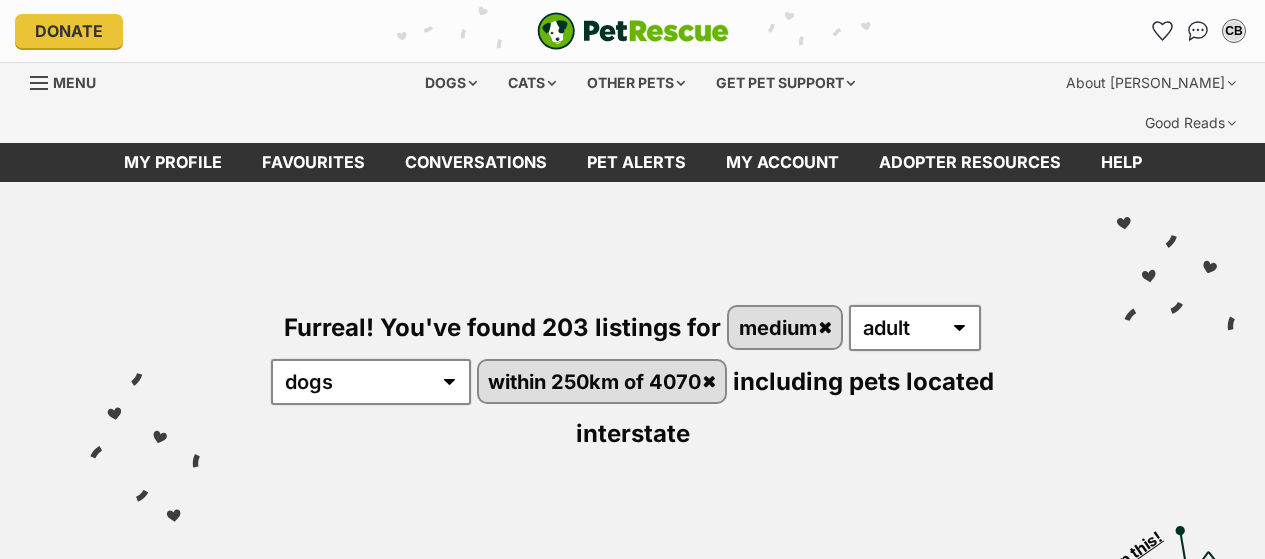 scroll, scrollTop: 0, scrollLeft: 0, axis: both 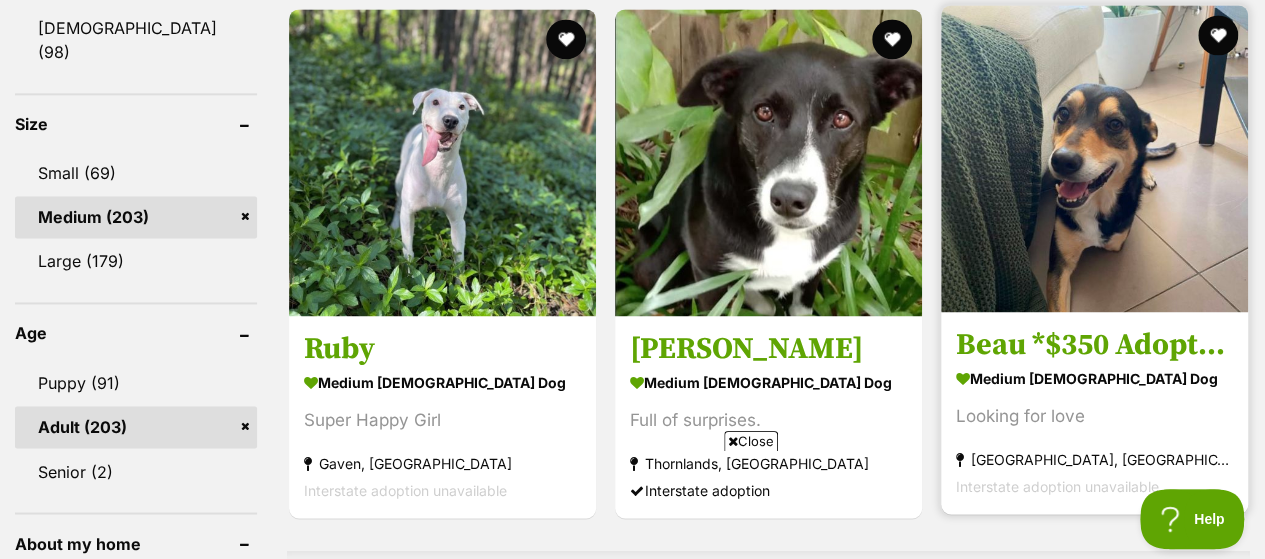 click at bounding box center [1094, 158] 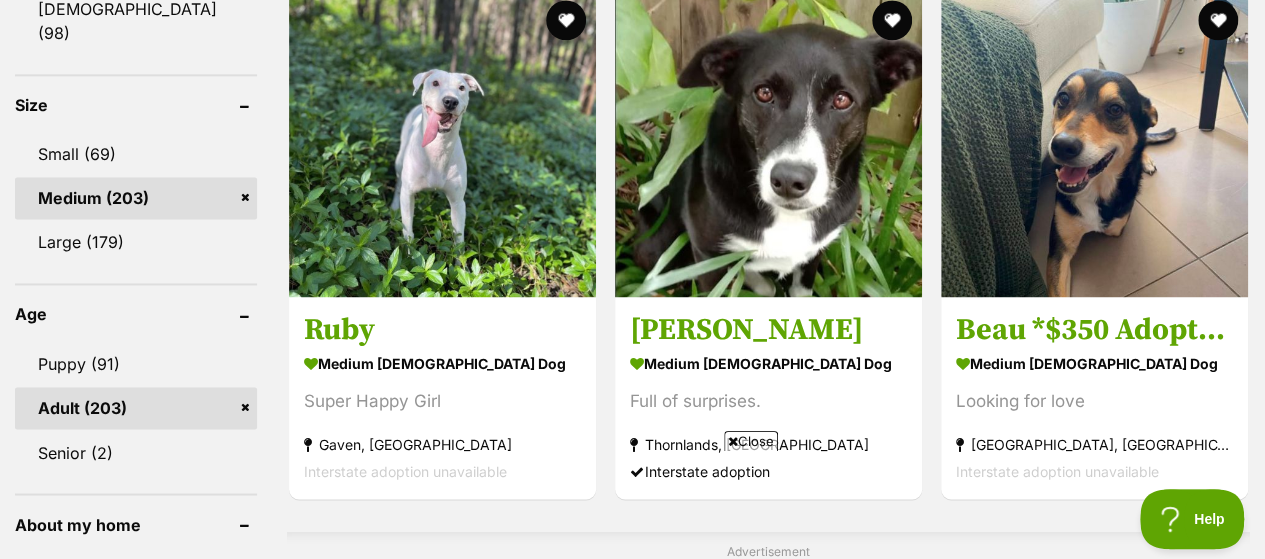 scroll, scrollTop: 1466, scrollLeft: 0, axis: vertical 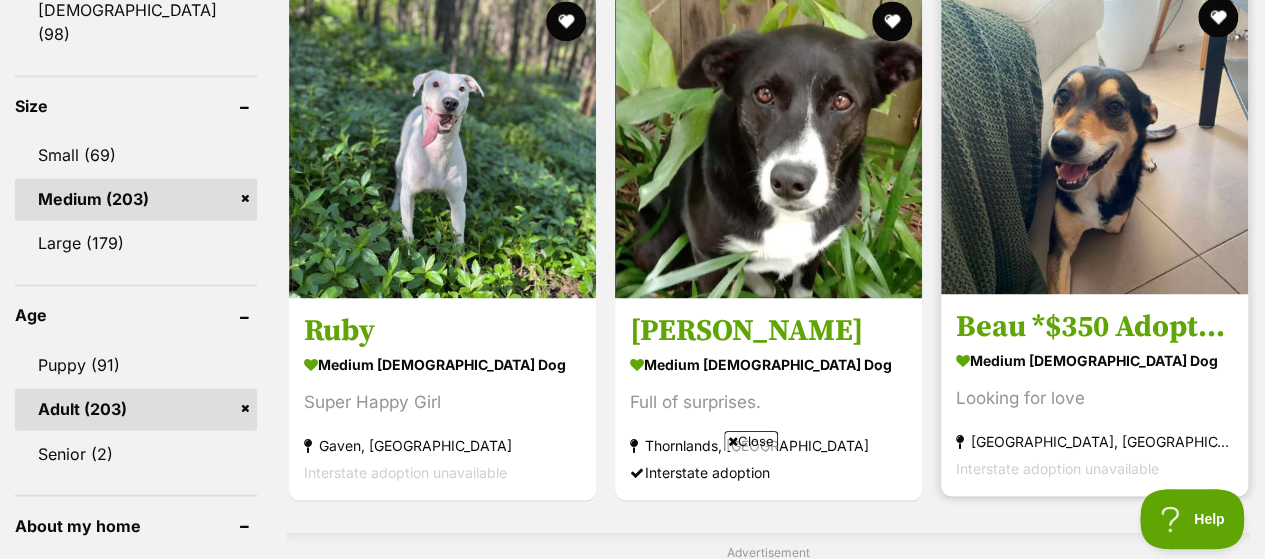 click at bounding box center [1094, 140] 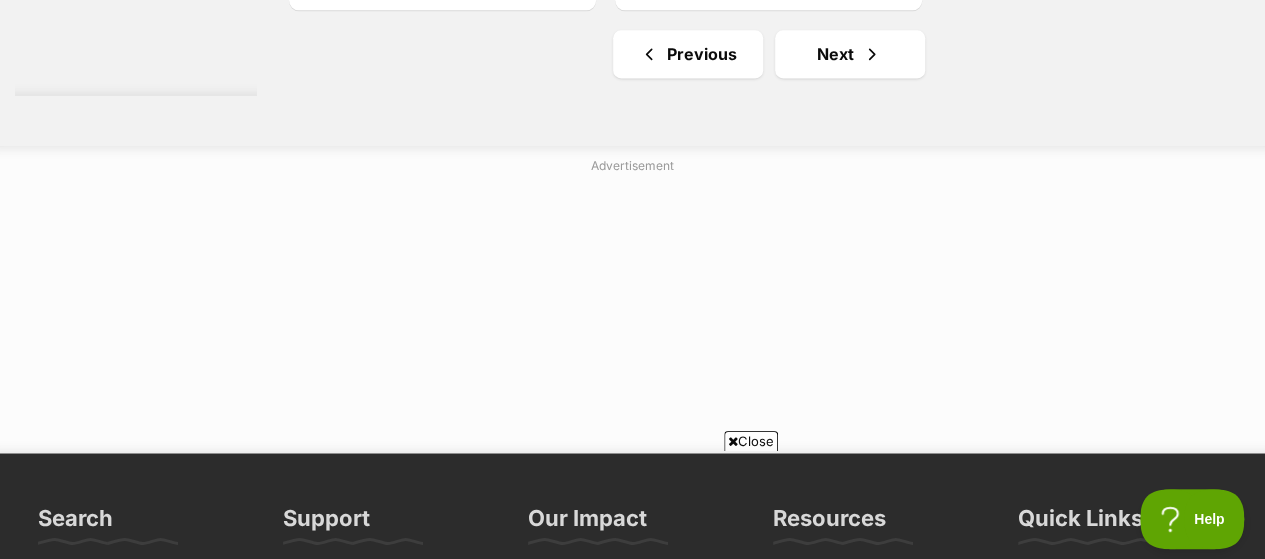 scroll, scrollTop: 5174, scrollLeft: 0, axis: vertical 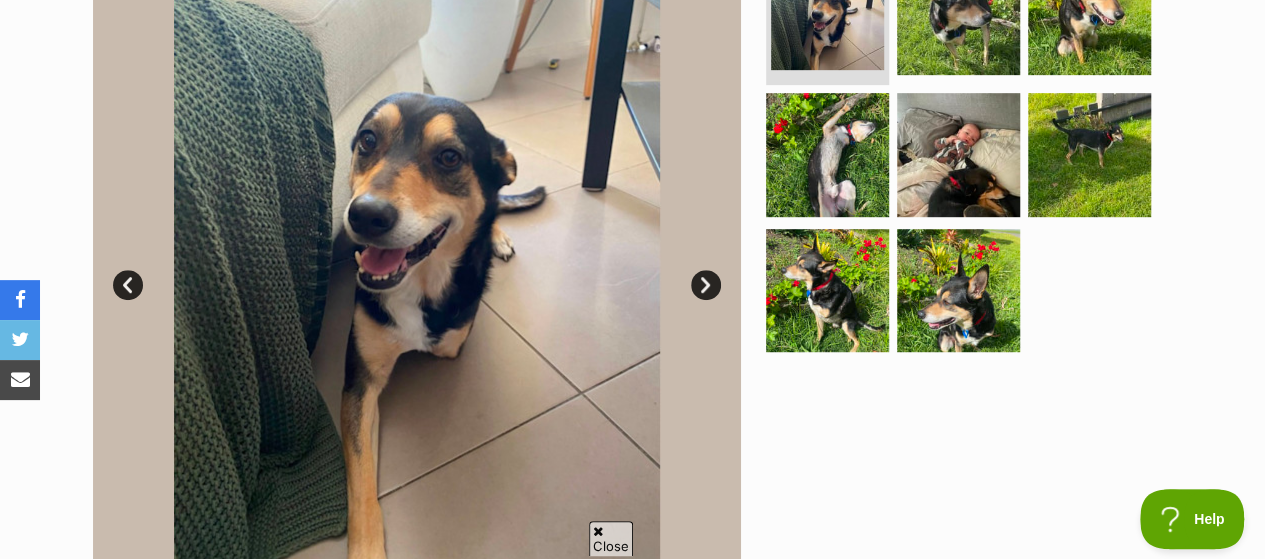 click on "Next" at bounding box center (706, 285) 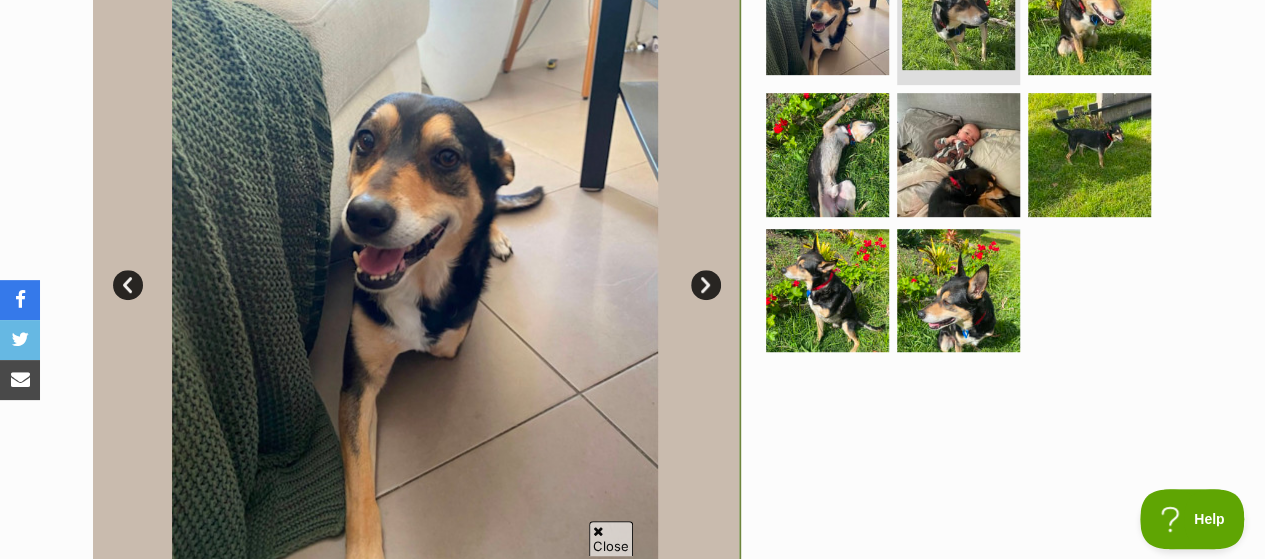 scroll, scrollTop: 0, scrollLeft: 0, axis: both 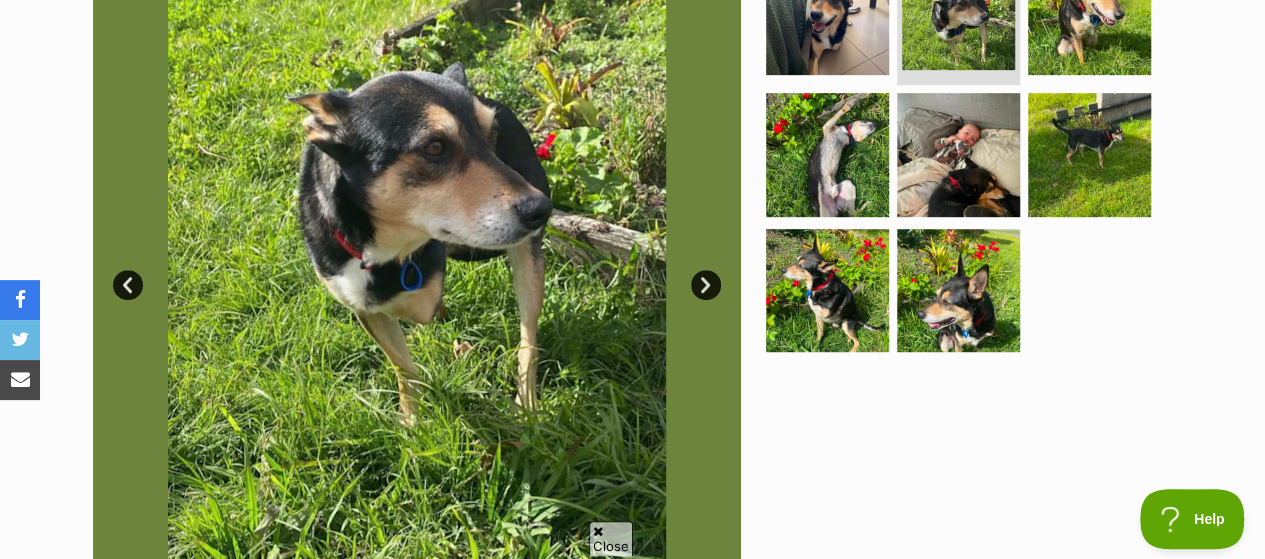 click on "Next" at bounding box center (706, 285) 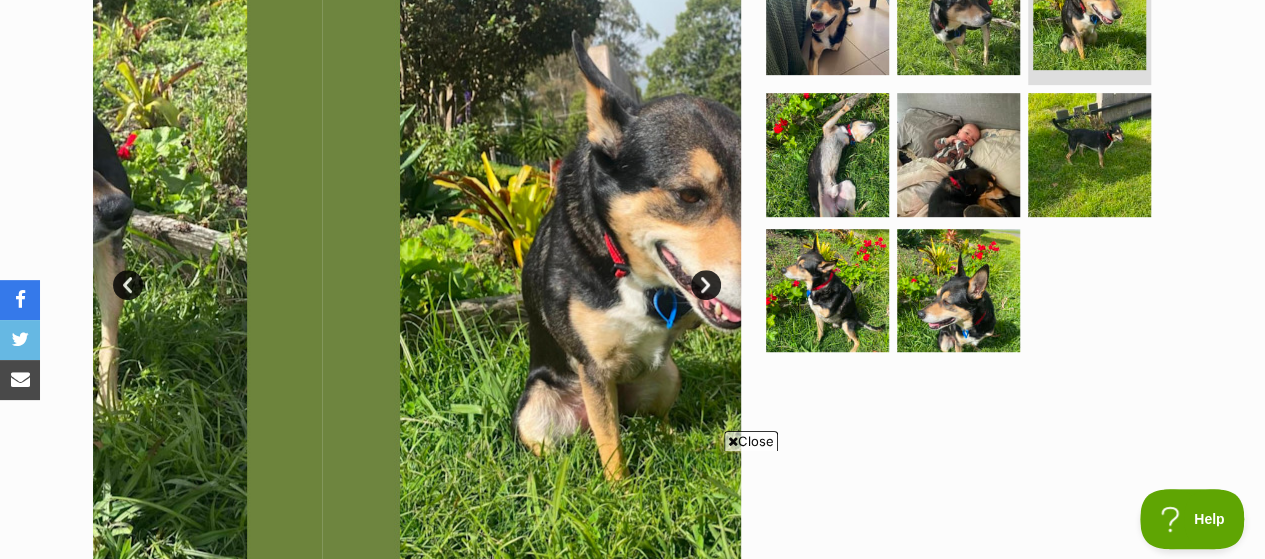 scroll, scrollTop: 0, scrollLeft: 0, axis: both 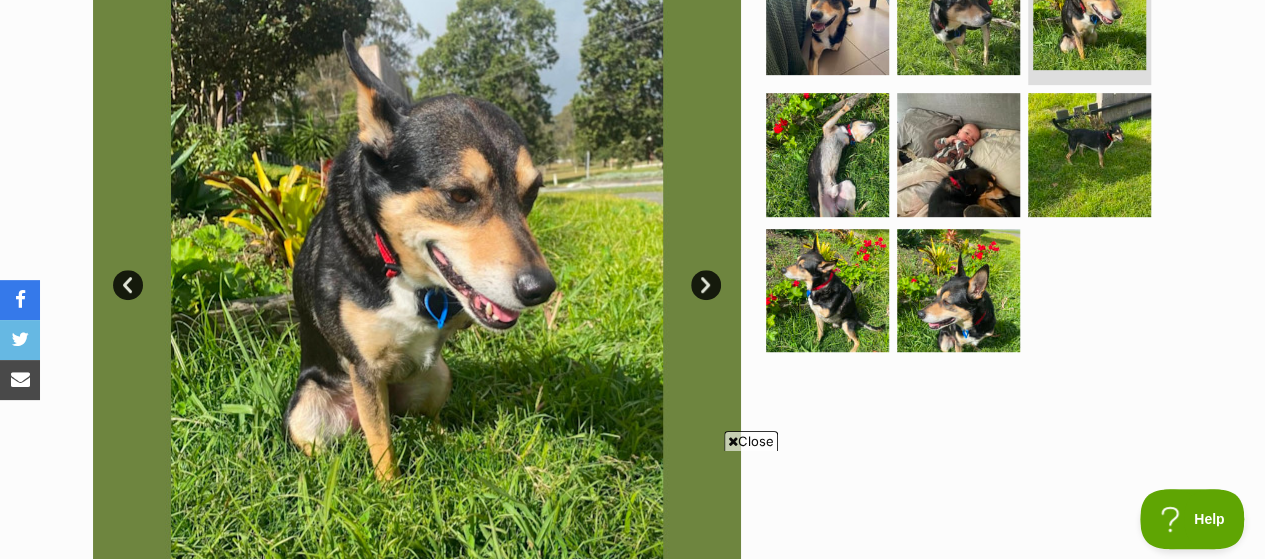click on "Next" at bounding box center (706, 285) 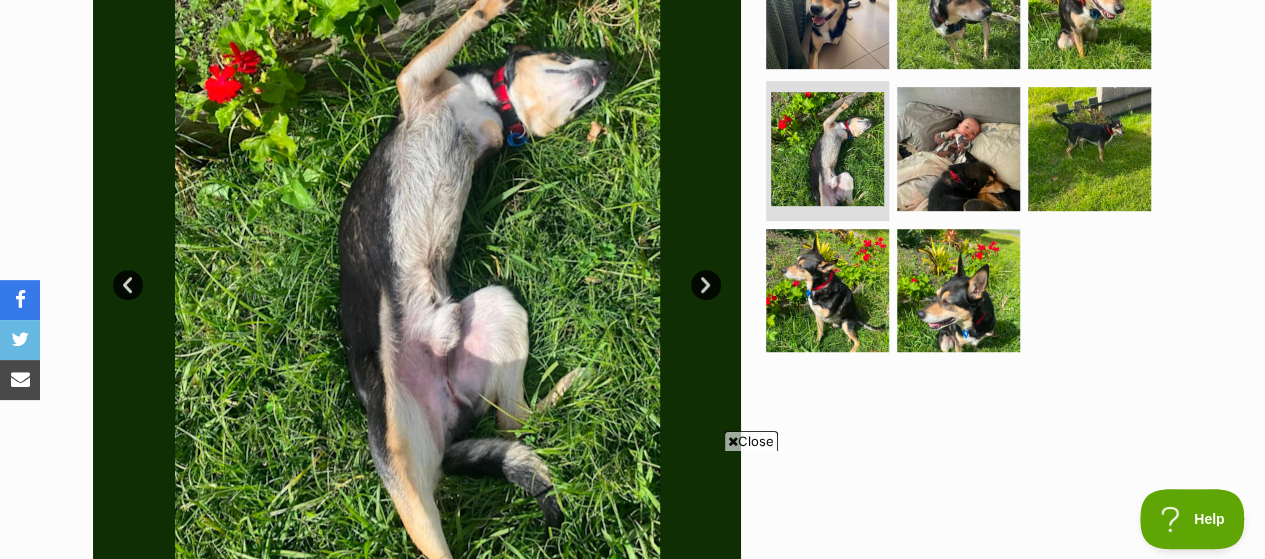 click on "Next" at bounding box center [706, 285] 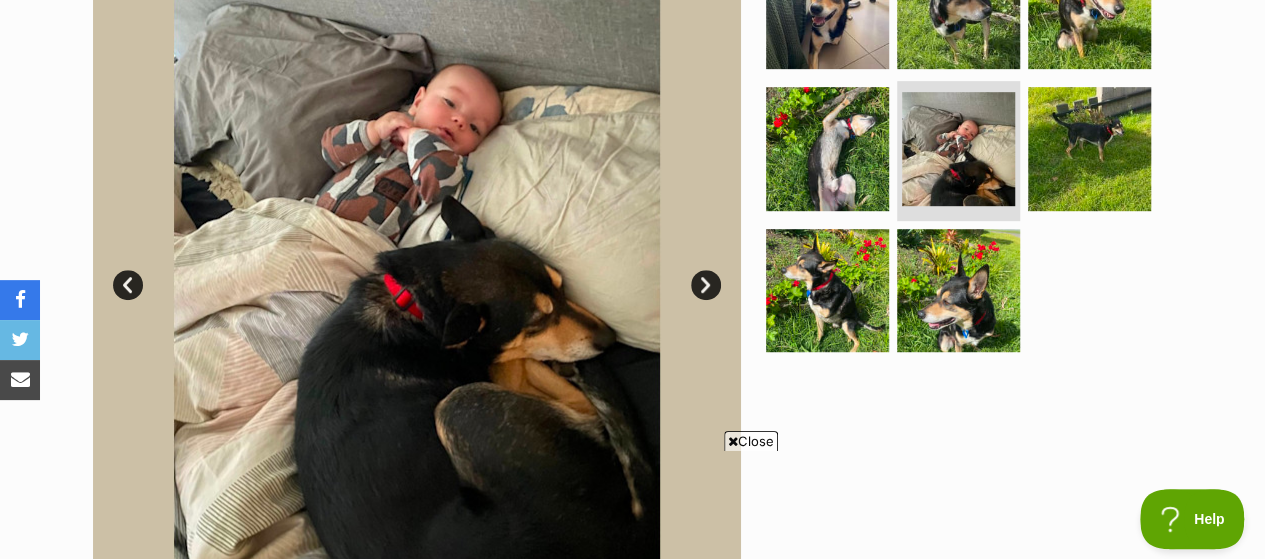 click on "Next" at bounding box center [706, 285] 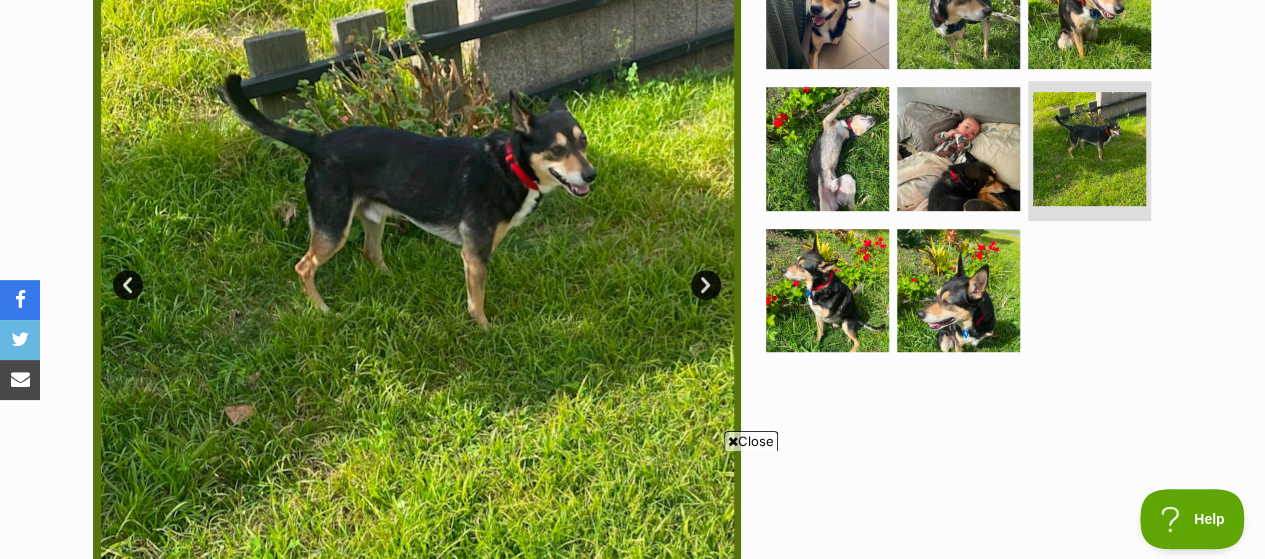click on "Next" at bounding box center (706, 285) 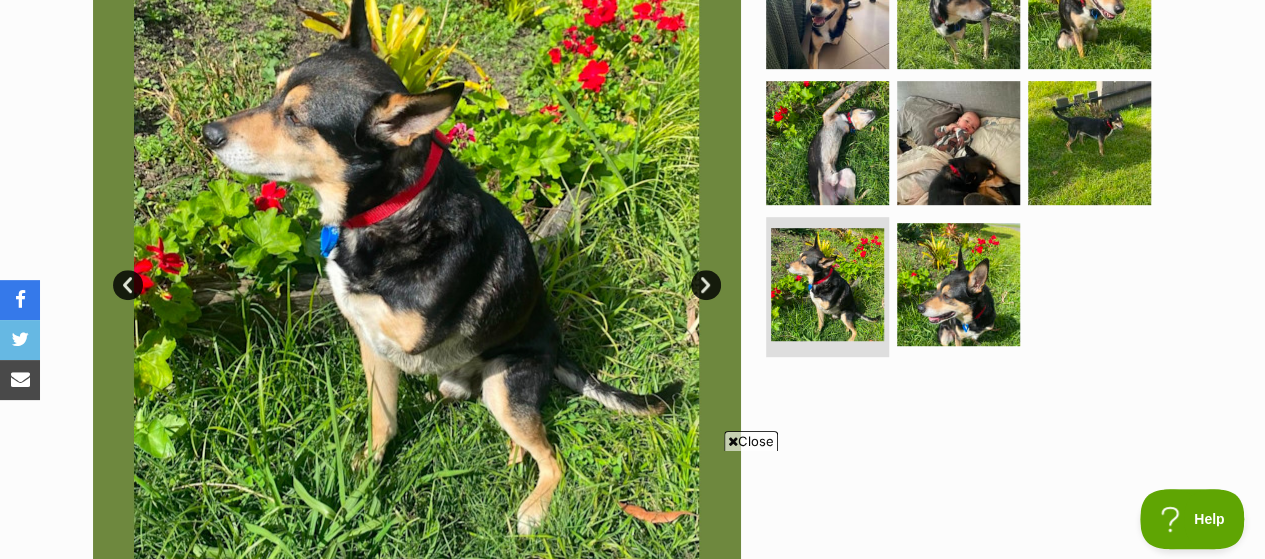 click on "Next" at bounding box center (706, 285) 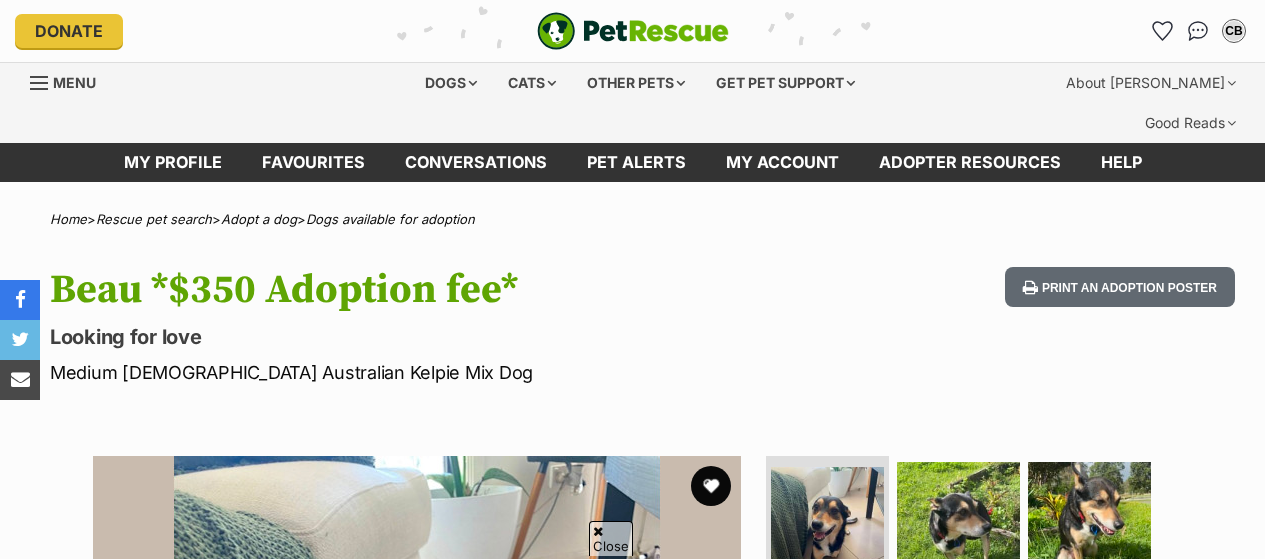 scroll, scrollTop: 483, scrollLeft: 0, axis: vertical 